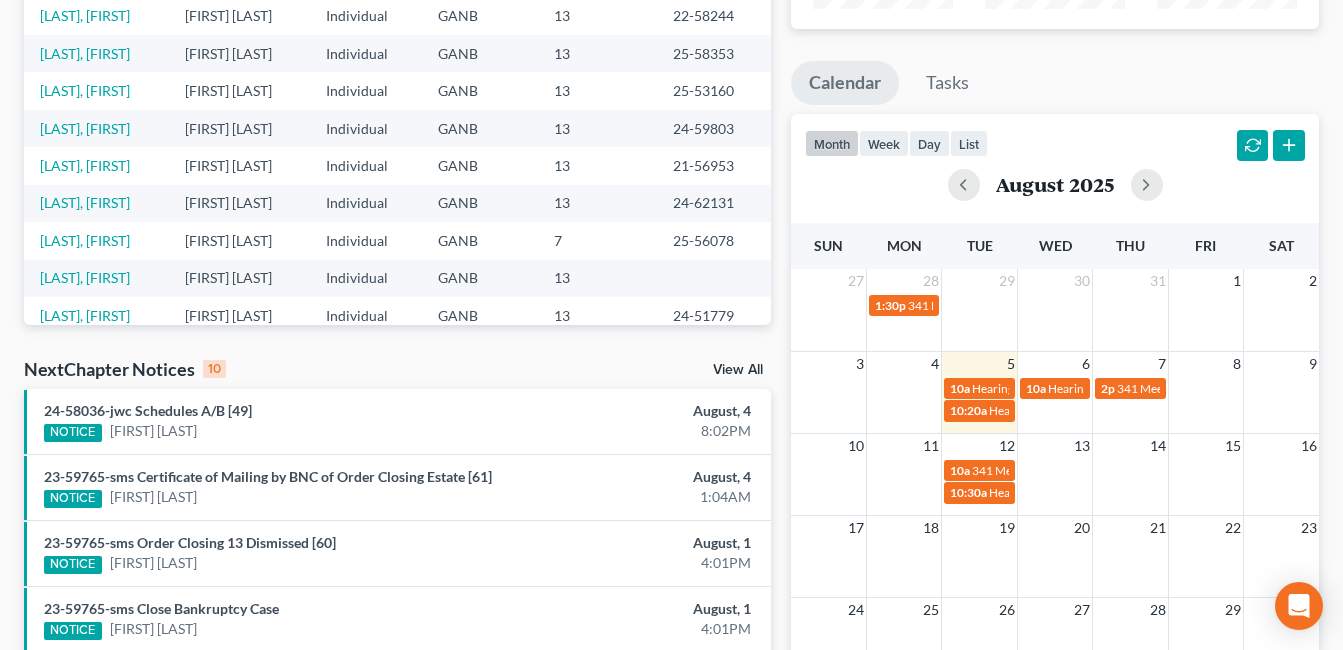 scroll, scrollTop: 300, scrollLeft: 0, axis: vertical 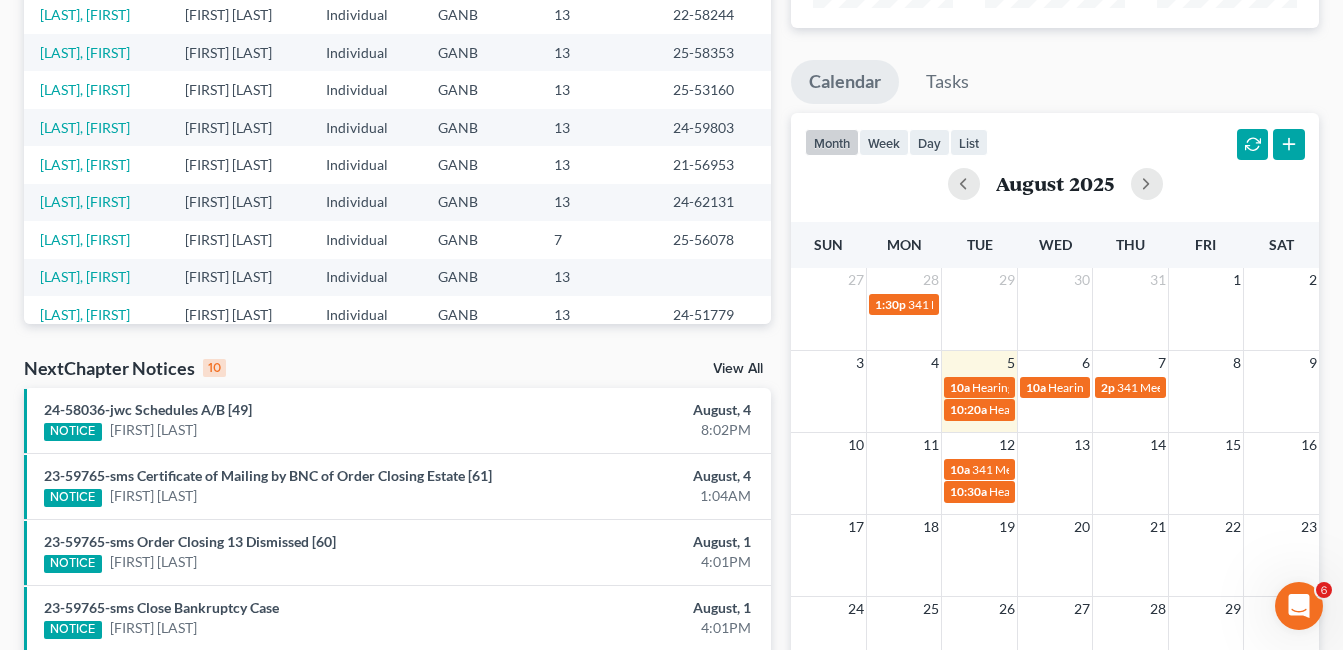 click on "19" at bounding box center (1007, 527) 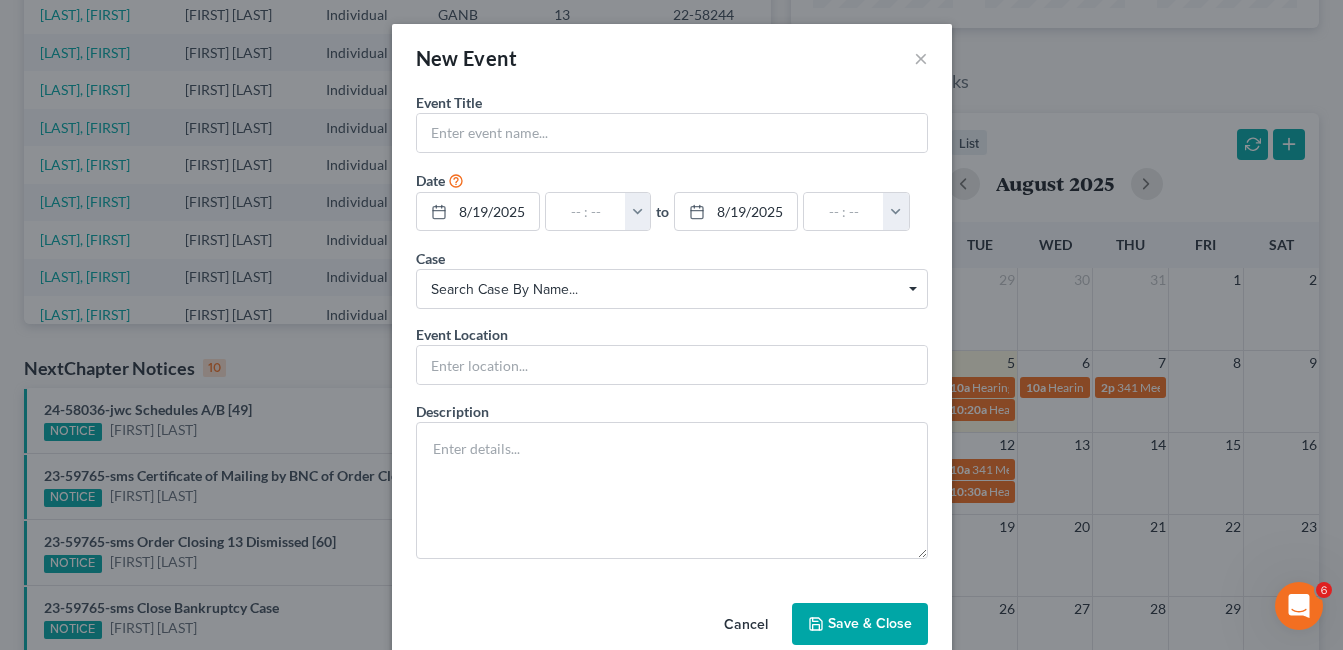 click on "New Event ×
Event Title
*
Date
8/19/2025
close
Date
8/19/2025
Time
12:00 AM
chevron_left
August 2025
chevron_right
Su M Tu W Th F Sa
27 28 29 30 31 1 2
3 4 5 6 7 8 9
10 11 12 13 14 15 16
17 18 19 20 21 22 23
24 25 26 27 28 29 30
31 1 2 3 4 5 6
Clear
10:20am
12:00am
12:30am
1:00am
1:30am
2:00am
2:30am
3:00am
3:30am
4:00am
4:30am
5:00am
5:30am
6:00am
6:30am
7:00am
7:30am
8:00am" at bounding box center (671, 325) 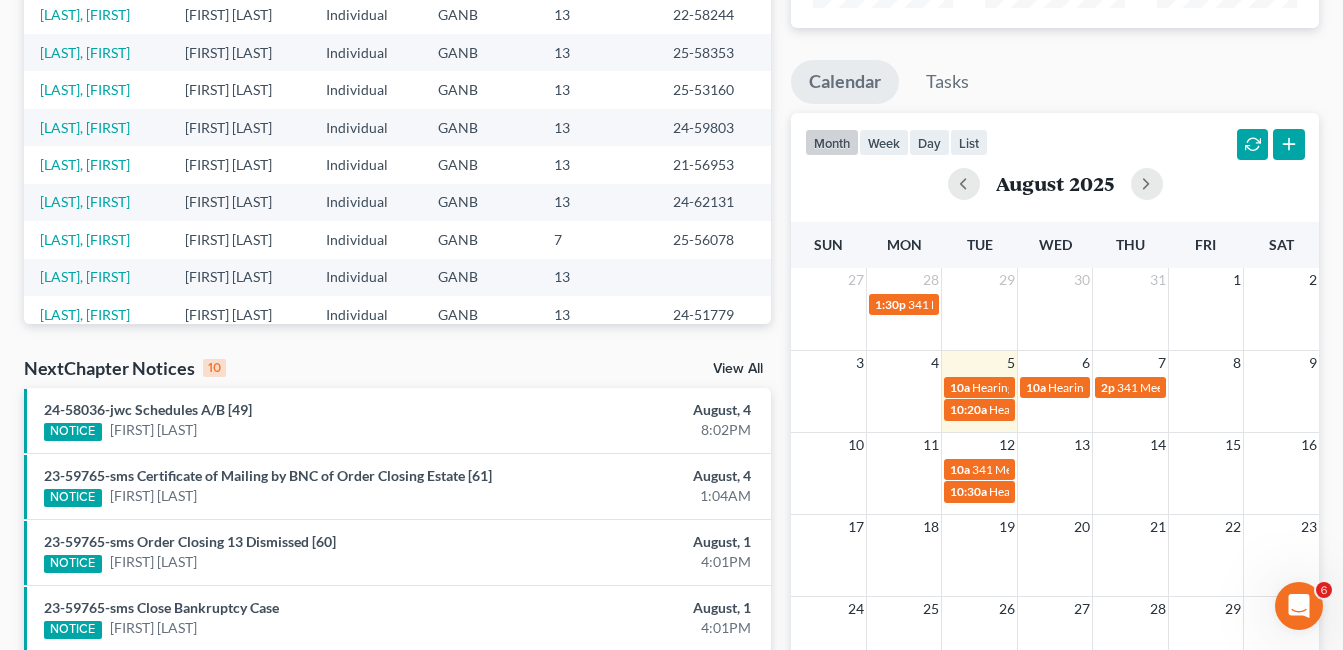 click on "19" at bounding box center (1007, 527) 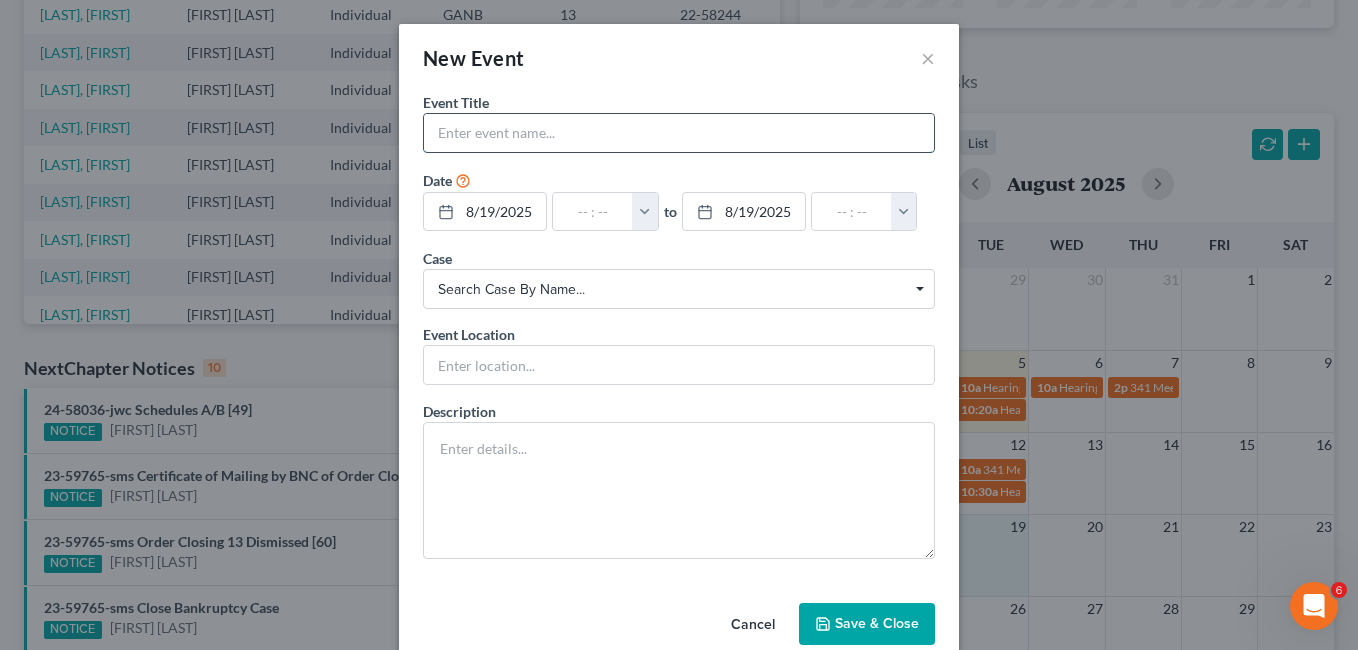 click at bounding box center [679, 133] 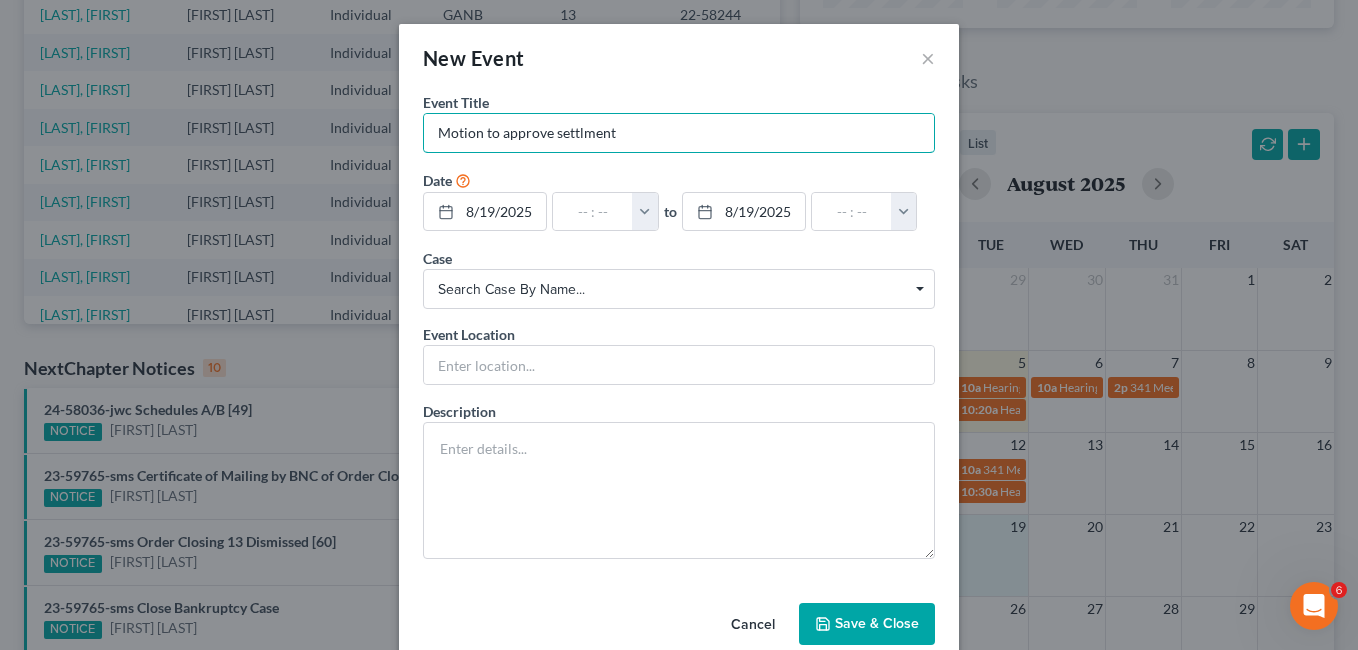 type on "Motion to approve settlment" 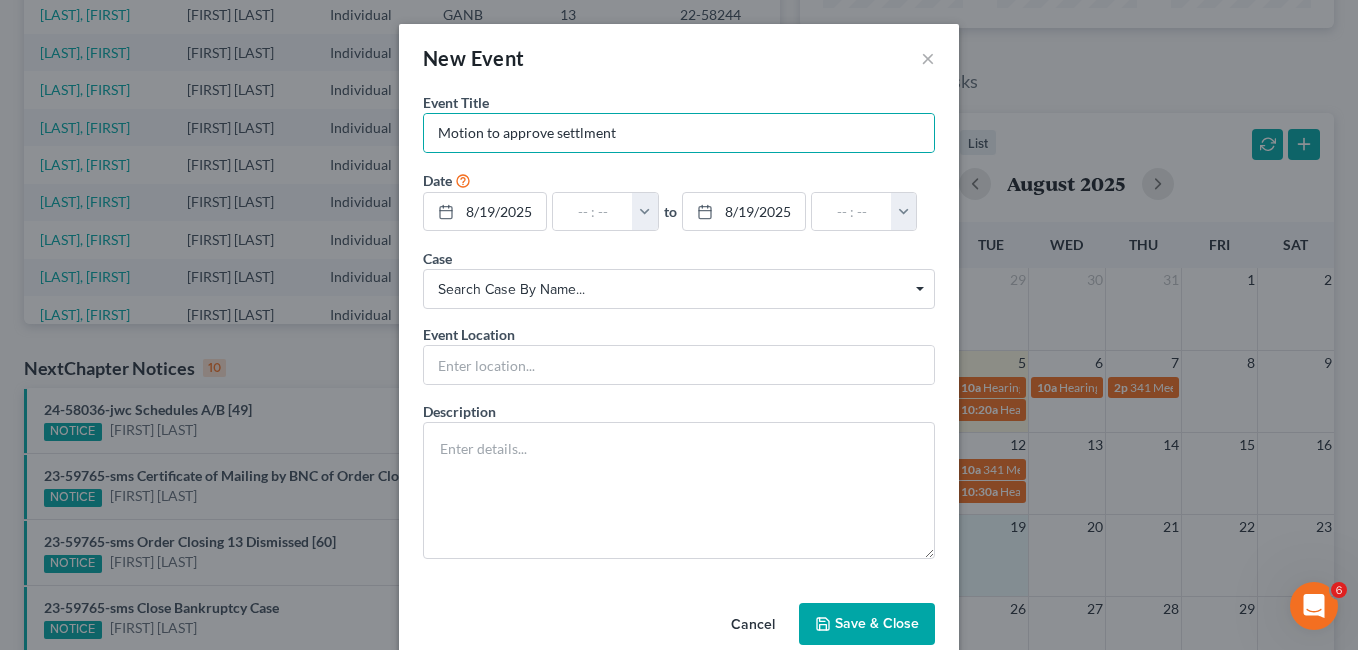 click on "Search case by name..." at bounding box center (679, 289) 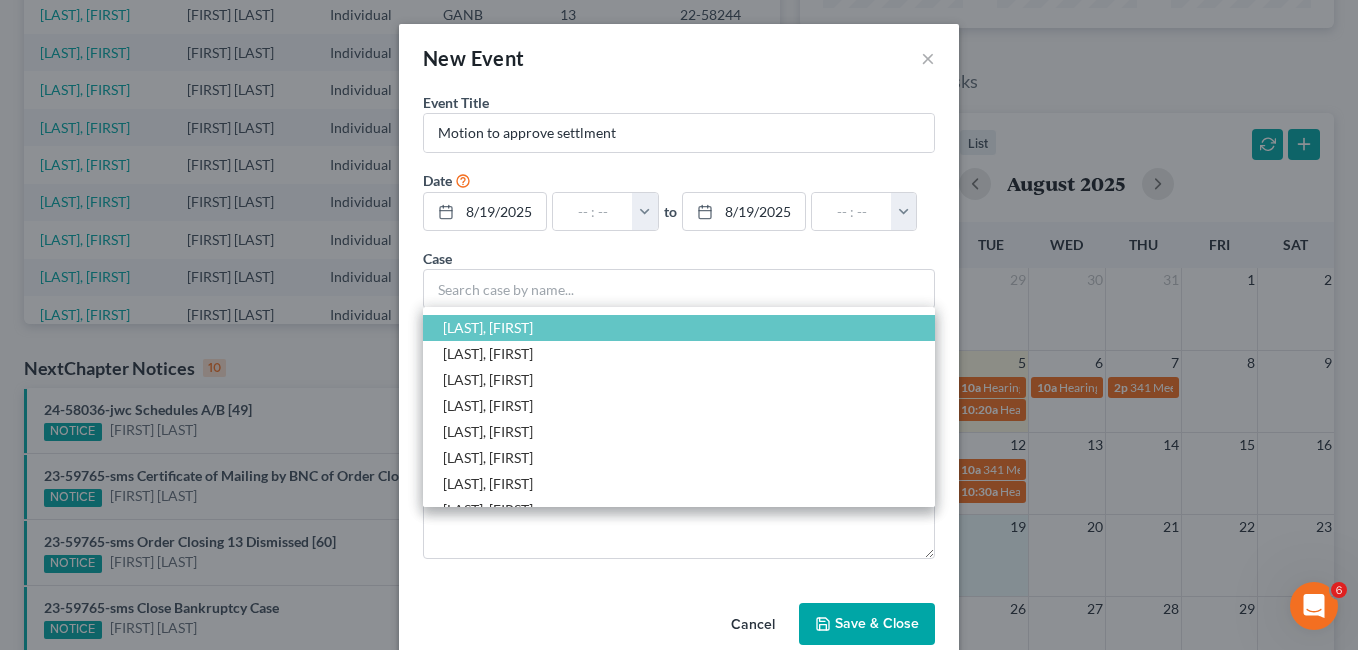 click on "[LAST], [FIRST]" at bounding box center [488, 327] 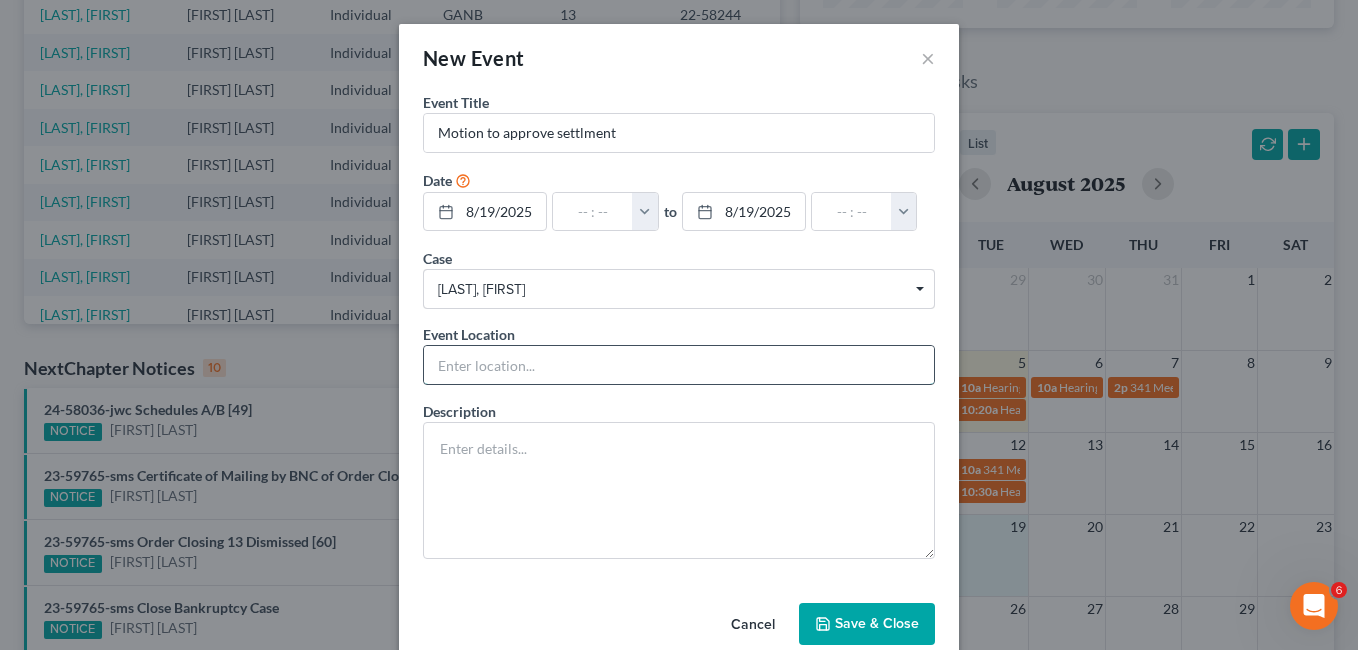 click at bounding box center (679, 365) 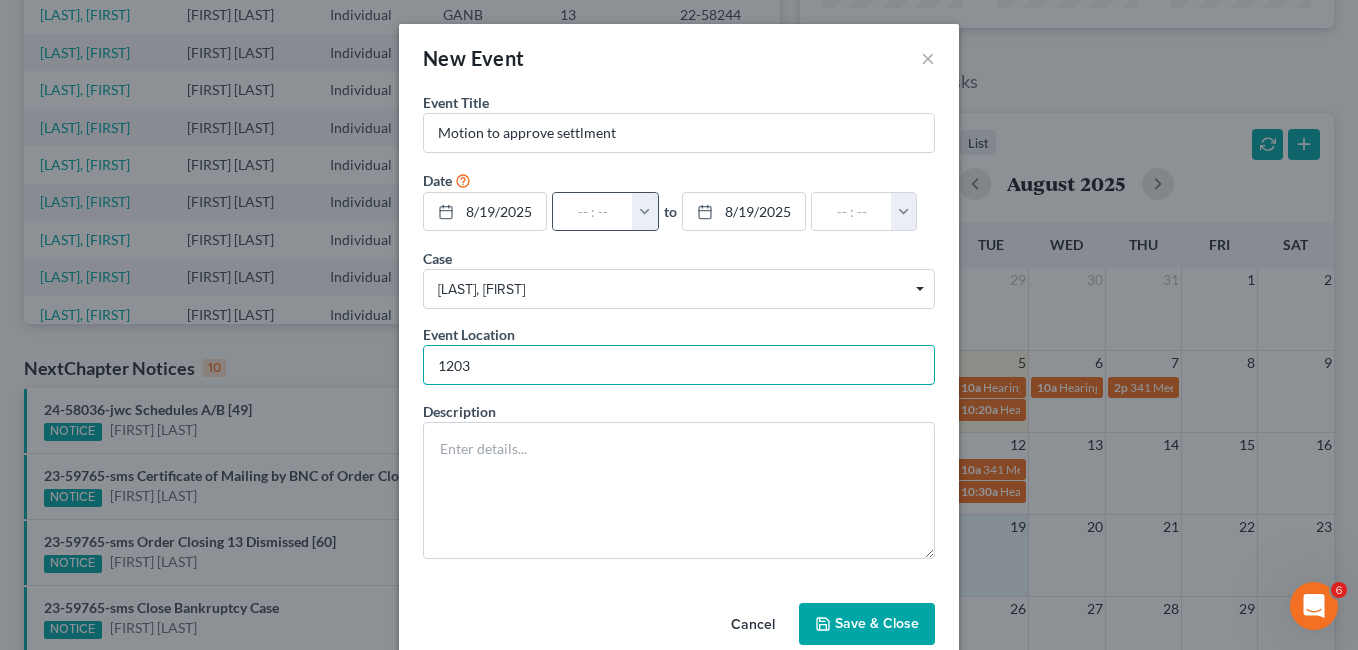 type on "1203" 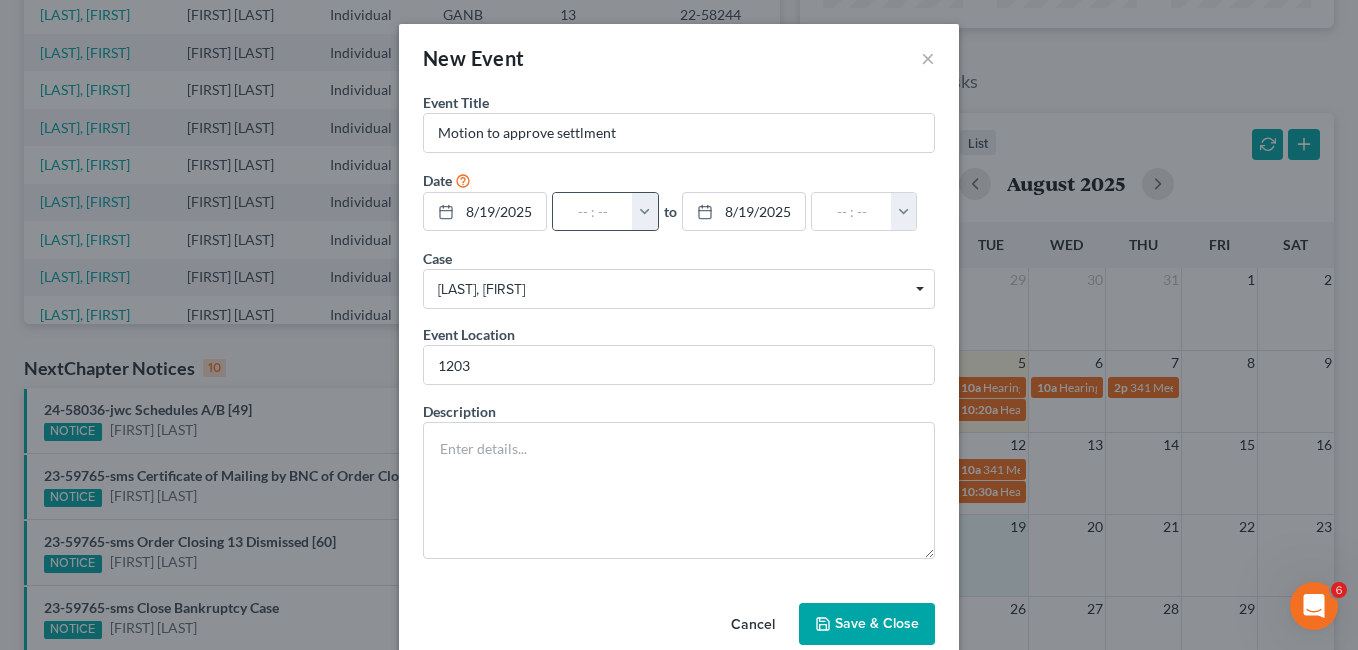 click at bounding box center [645, 212] 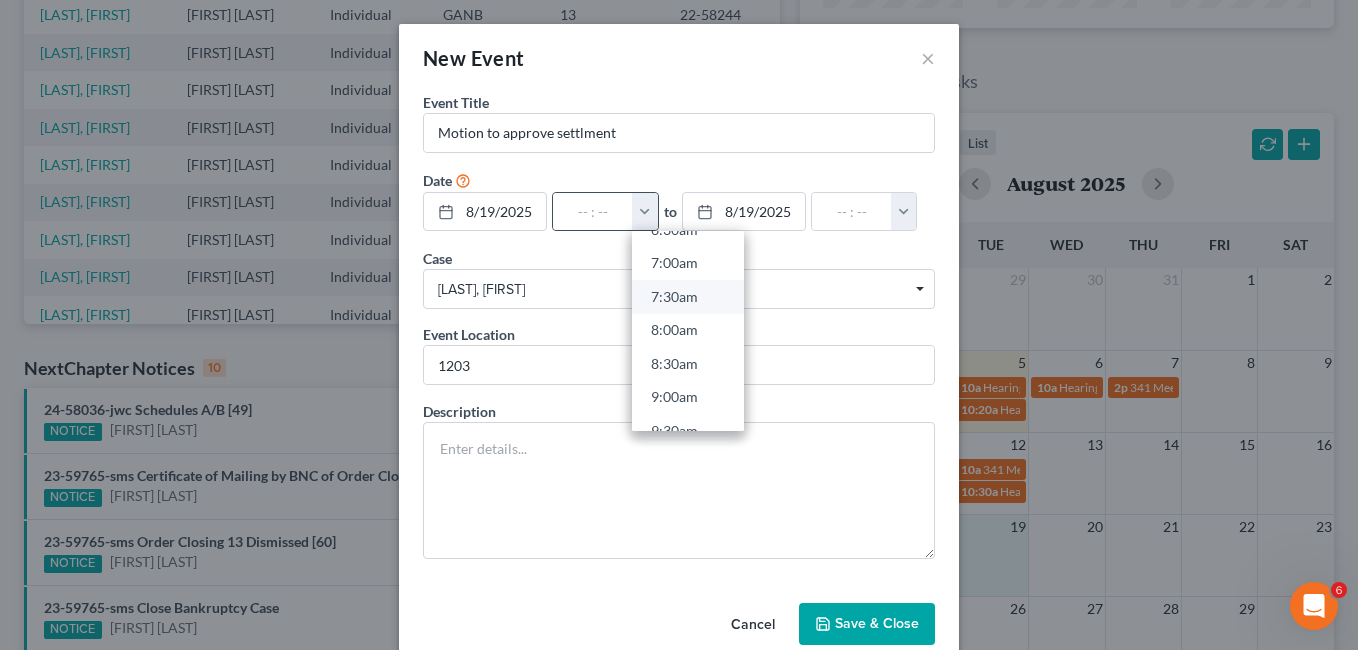 scroll, scrollTop: 600, scrollLeft: 0, axis: vertical 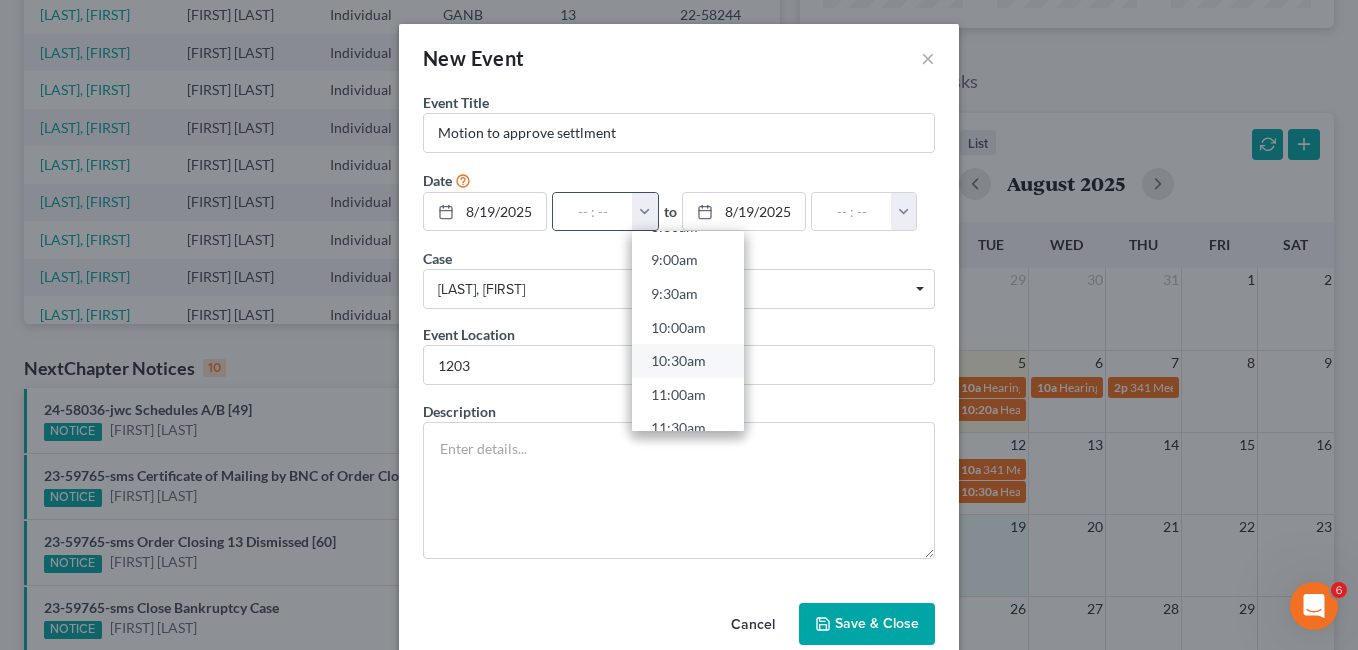 click on "10:30am" at bounding box center (688, 361) 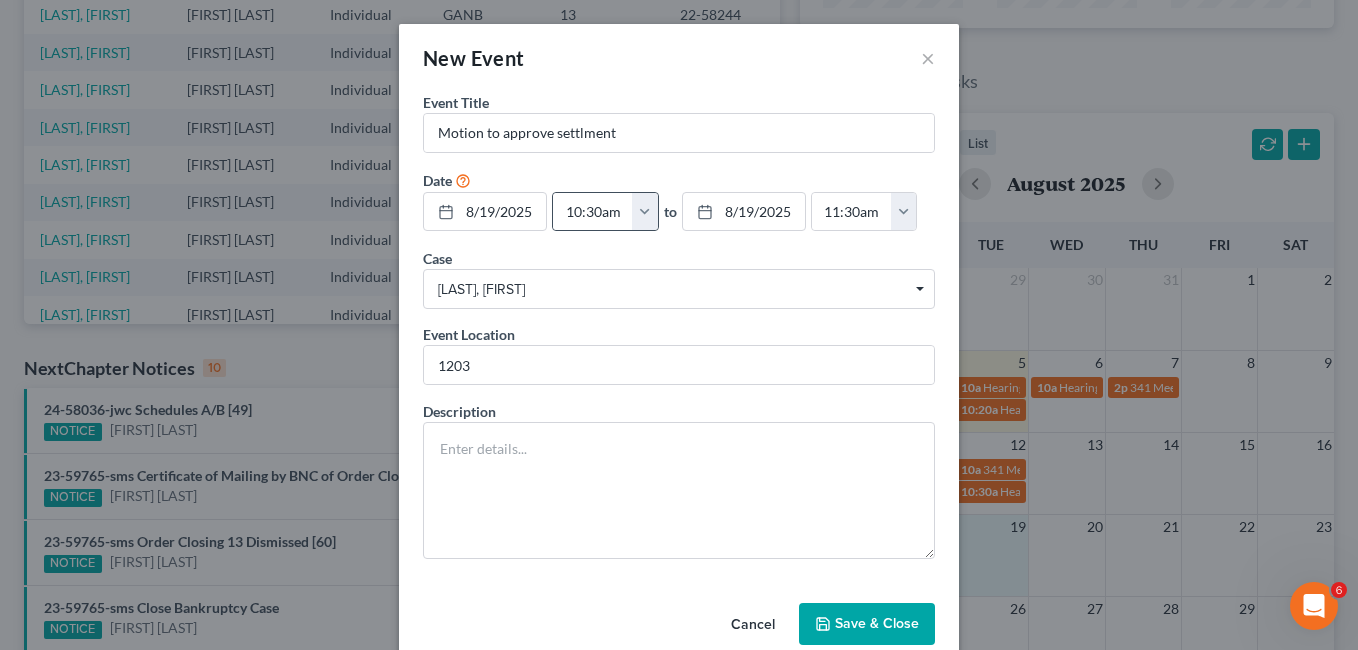 click at bounding box center [645, 212] 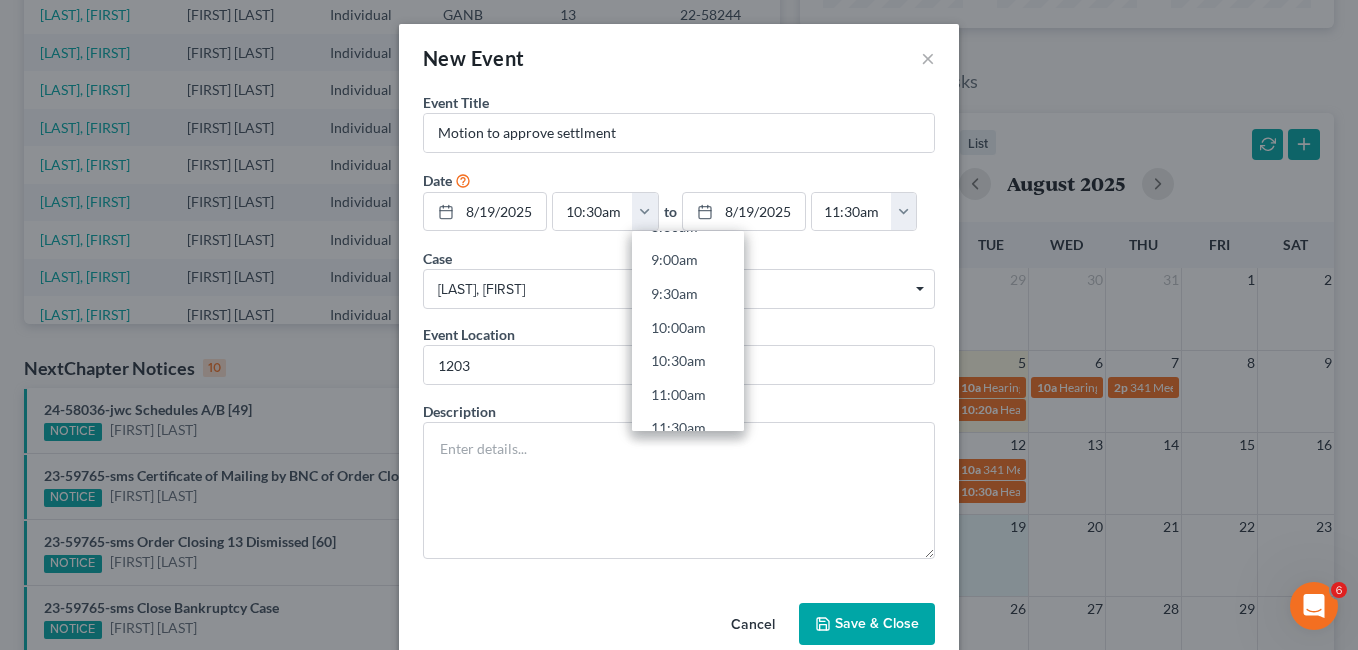 click on "New Event ×
Event Title
*
Motion to approve settlment Date
8/19/2025
close
Date
8/19/2025
Time
12:00 AM
chevron_left
August 2025
chevron_right
Su M Tu W Th F Sa
27 28 29 30 31 1 2
3 4 5 6 7 8 9
10 11 12 13 14 15 16
17 18 19 20 21 22 23
24 25 26 27 28 29 30
31 1 2 3 4 5 6
Clear
10:30am
12:00am
12:30am
1:00am
1:30am
2:00am
2:30am
3:00am
3:30am
4:00am
4:30am
5:00am
5:30am
6:00am
6:30am
7:00am
to" at bounding box center [679, 325] 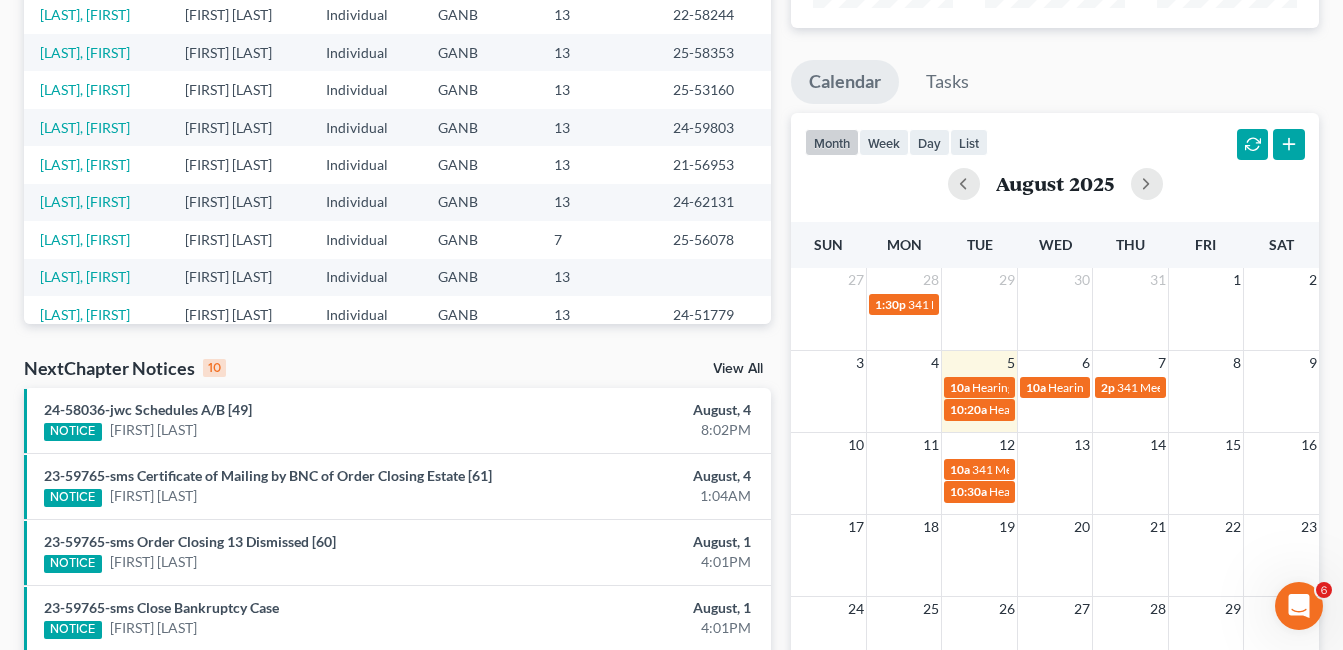 click on "19" at bounding box center (1007, 527) 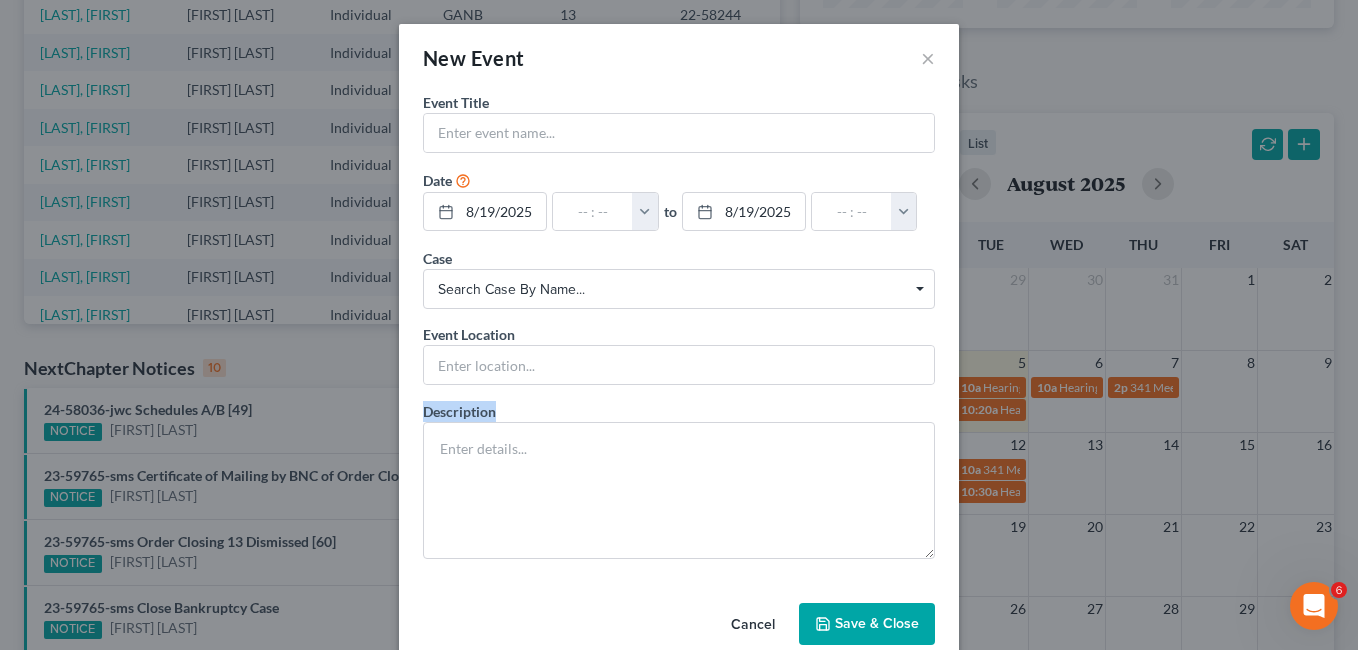 click on "New Event ×
Event Title
*
Date
8/19/2025
close
Date
8/19/2025
Time
12:00 AM
chevron_left
August 2025
chevron_right
Su M Tu W Th F Sa
27 28 29 30 31 1 2
3 4 5 6 7 8 9
10 11 12 13 14 15 16
17 18 19 20 21 22 23
24 25 26 27 28 29 30
31 1 2 3 4 5 6
Clear
10:20am
12:00am
12:30am
1:00am
1:30am
2:00am
2:30am
3:00am
3:30am
4:00am
4:30am
5:00am
5:30am
6:00am
6:30am
7:00am
7:30am
8:00am" at bounding box center (679, 325) 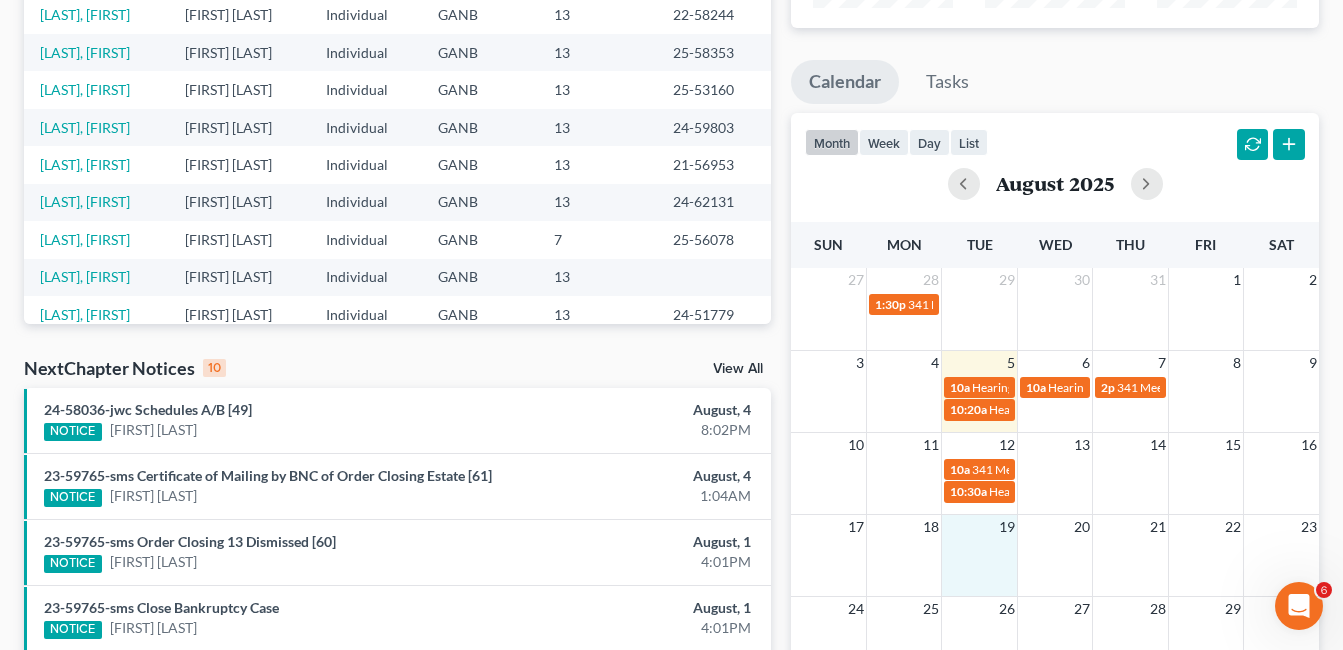 drag, startPoint x: 1003, startPoint y: 527, endPoint x: 1013, endPoint y: 534, distance: 12.206555 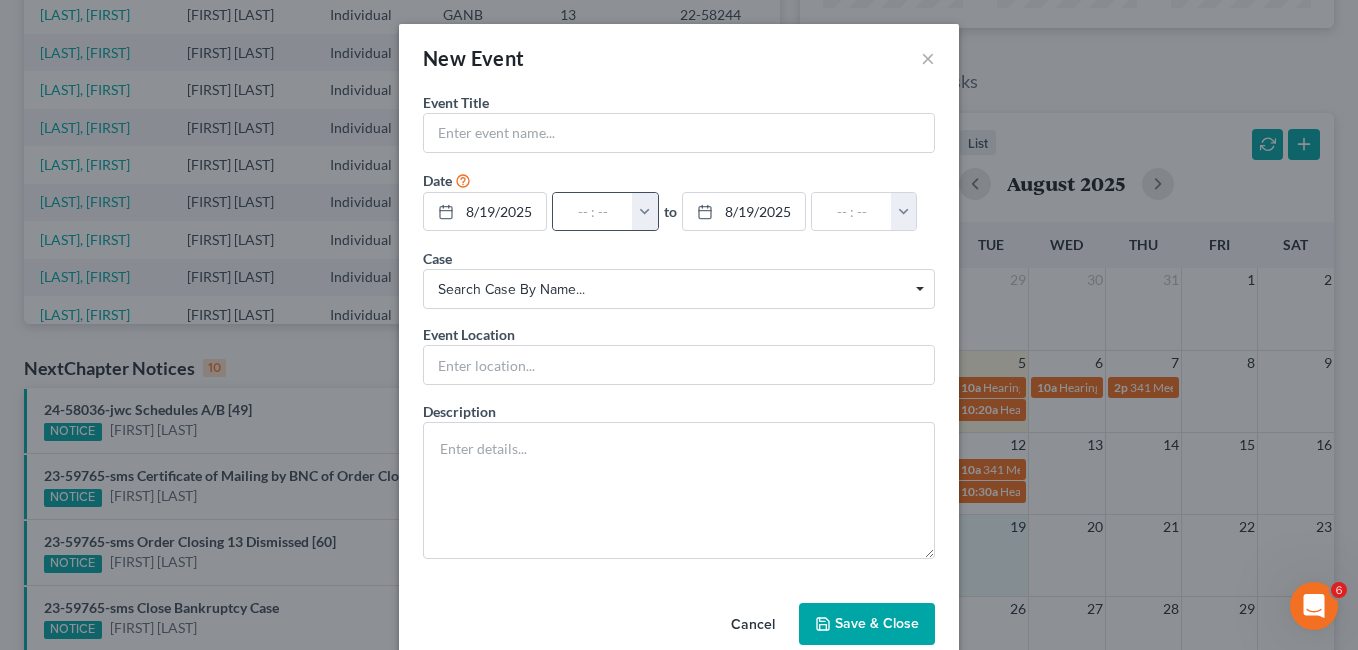 click at bounding box center (645, 212) 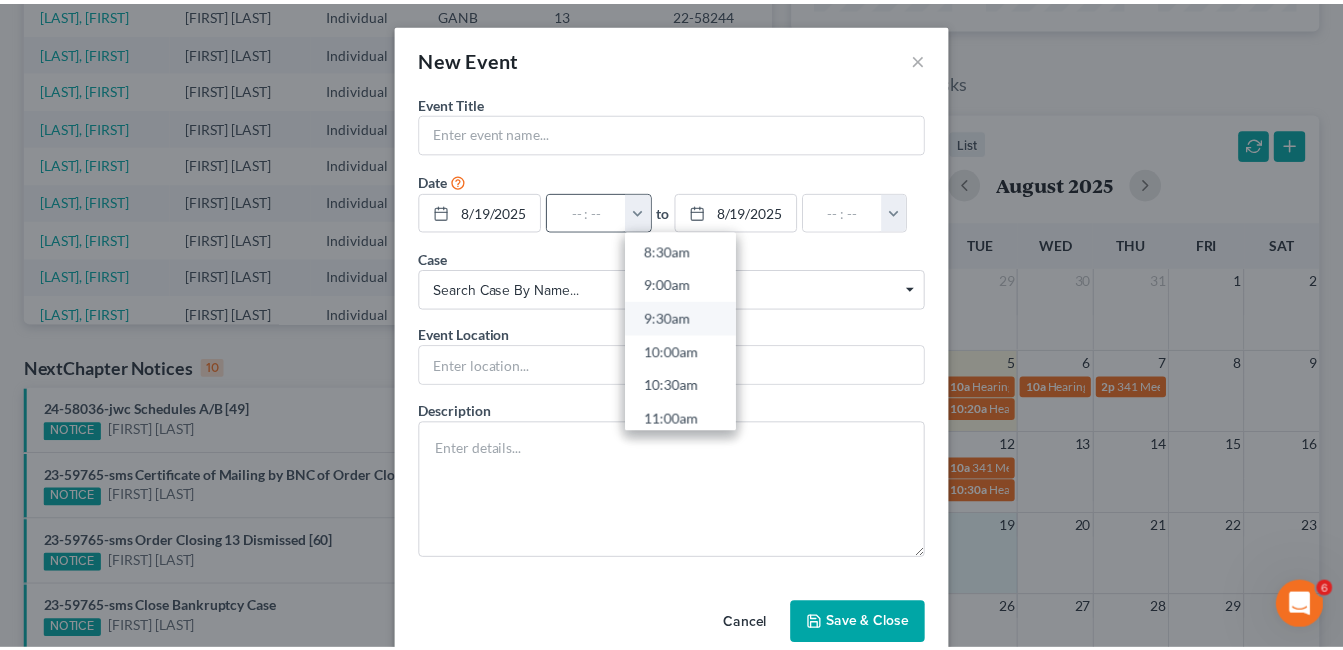 scroll, scrollTop: 700, scrollLeft: 0, axis: vertical 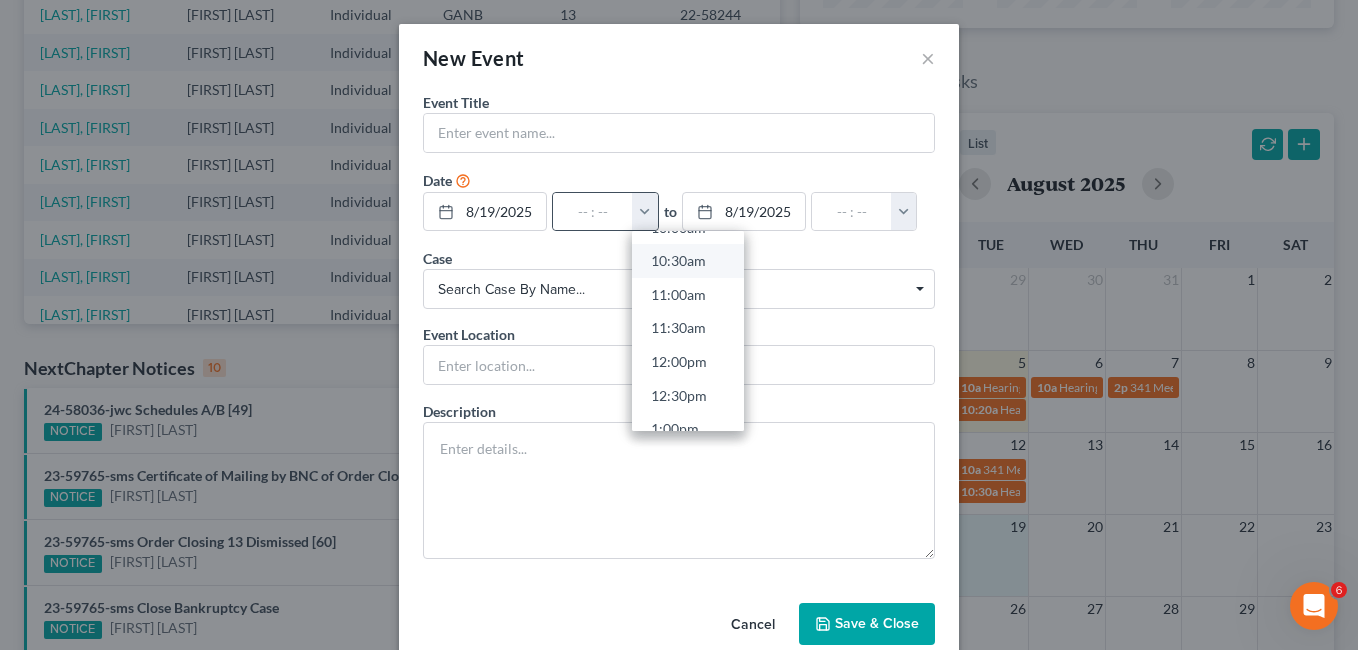 click on "10:30am" at bounding box center [688, 261] 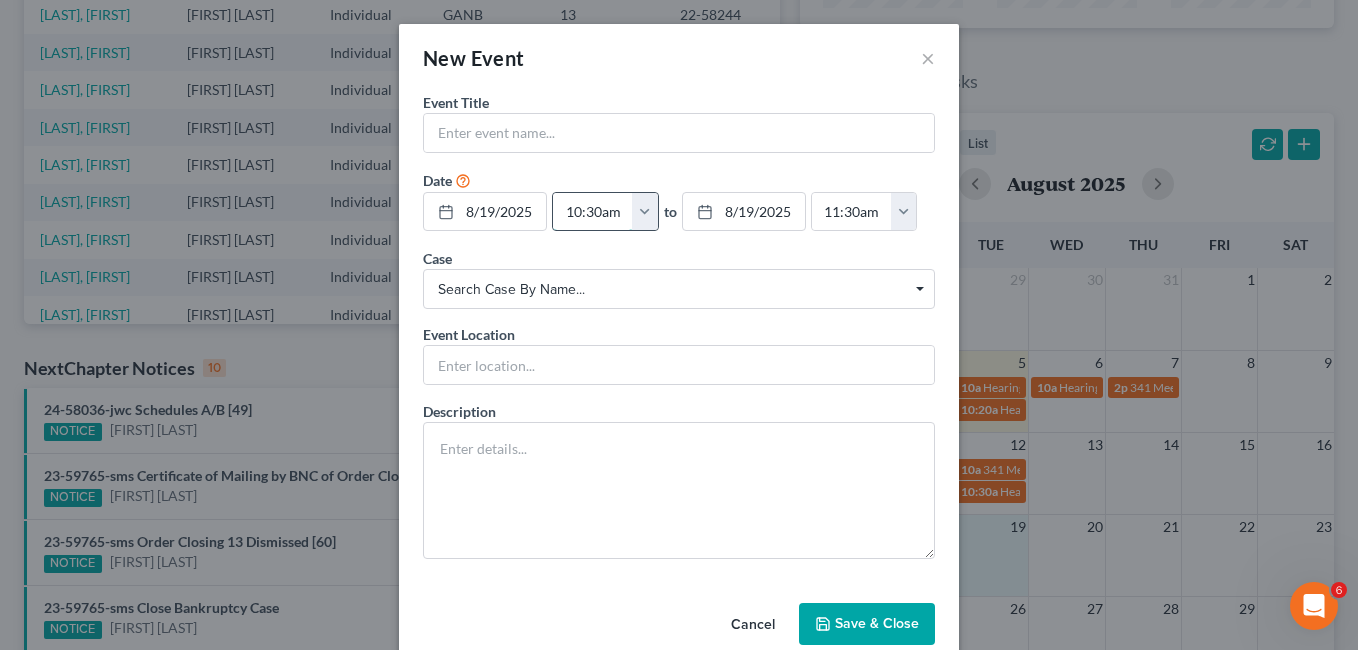 click on "10:30am" at bounding box center (593, 212) 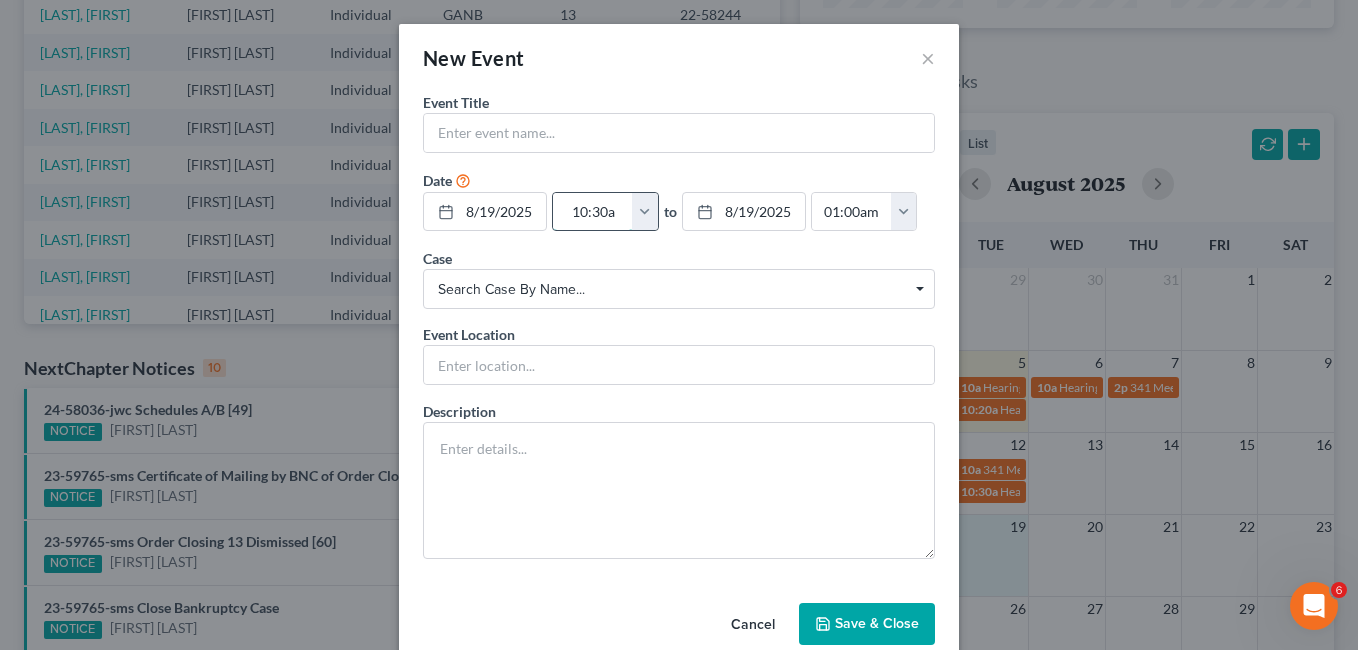 type on "10:30" 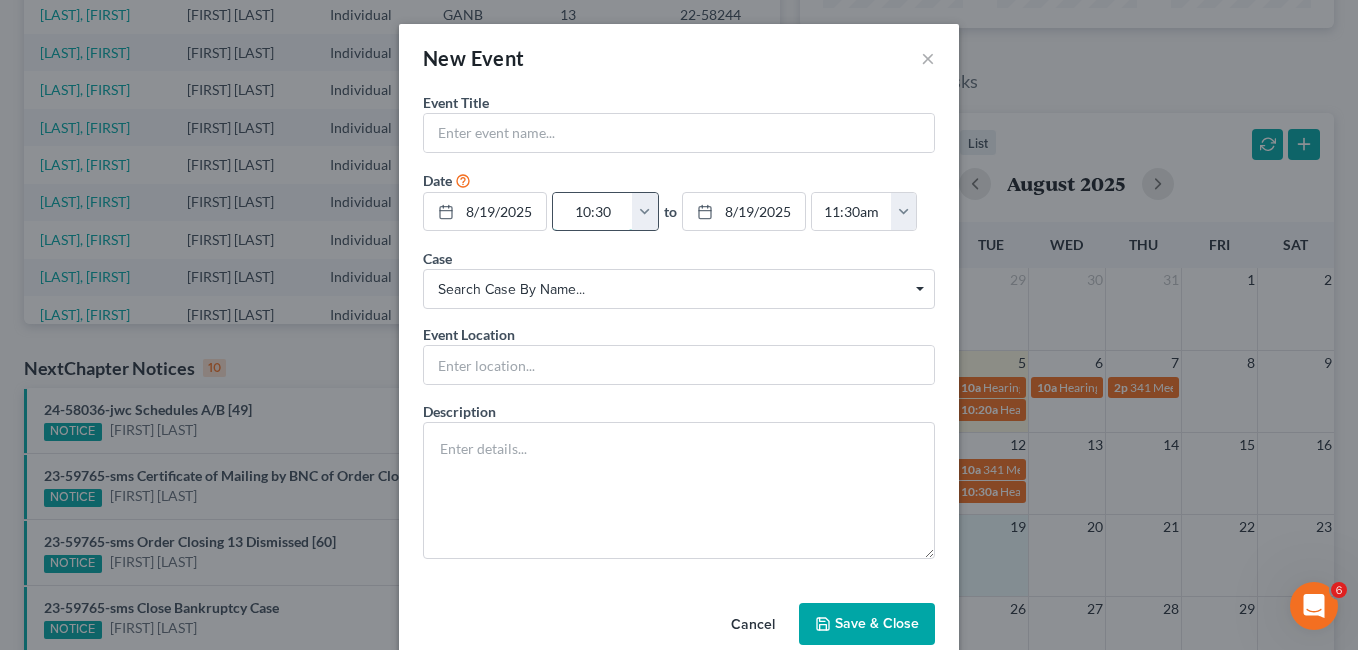 type on "10:3" 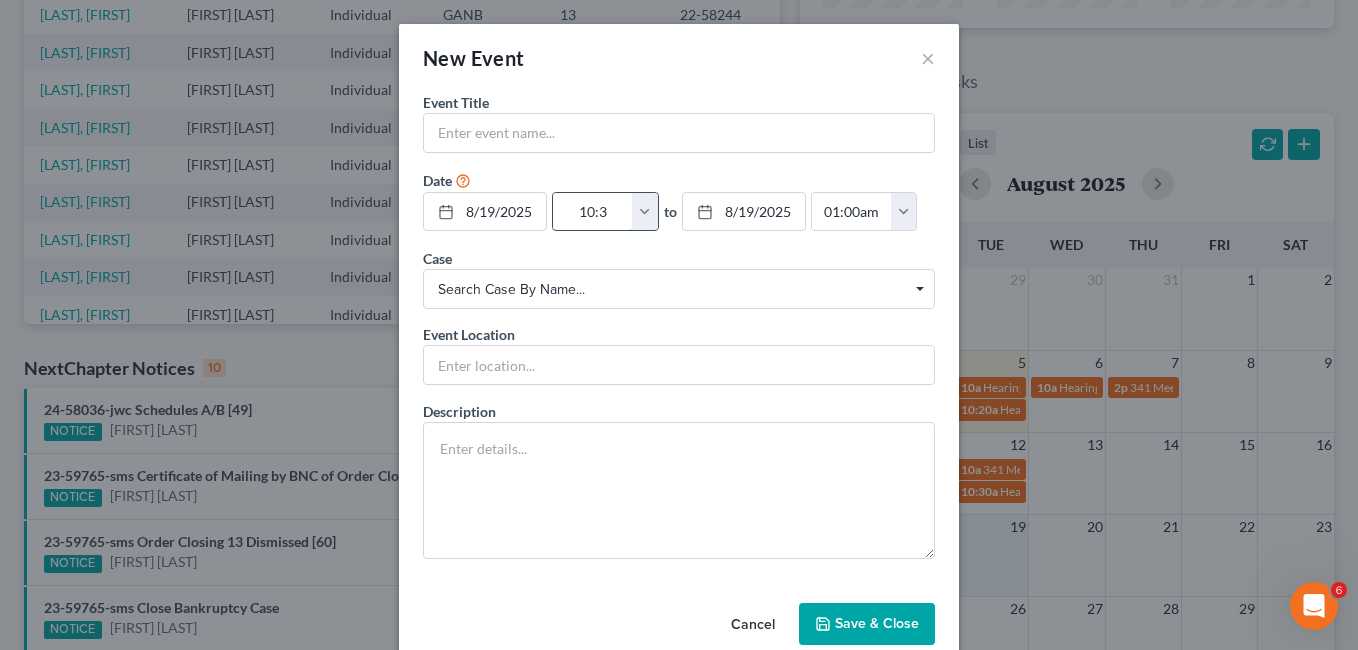 type on "10:" 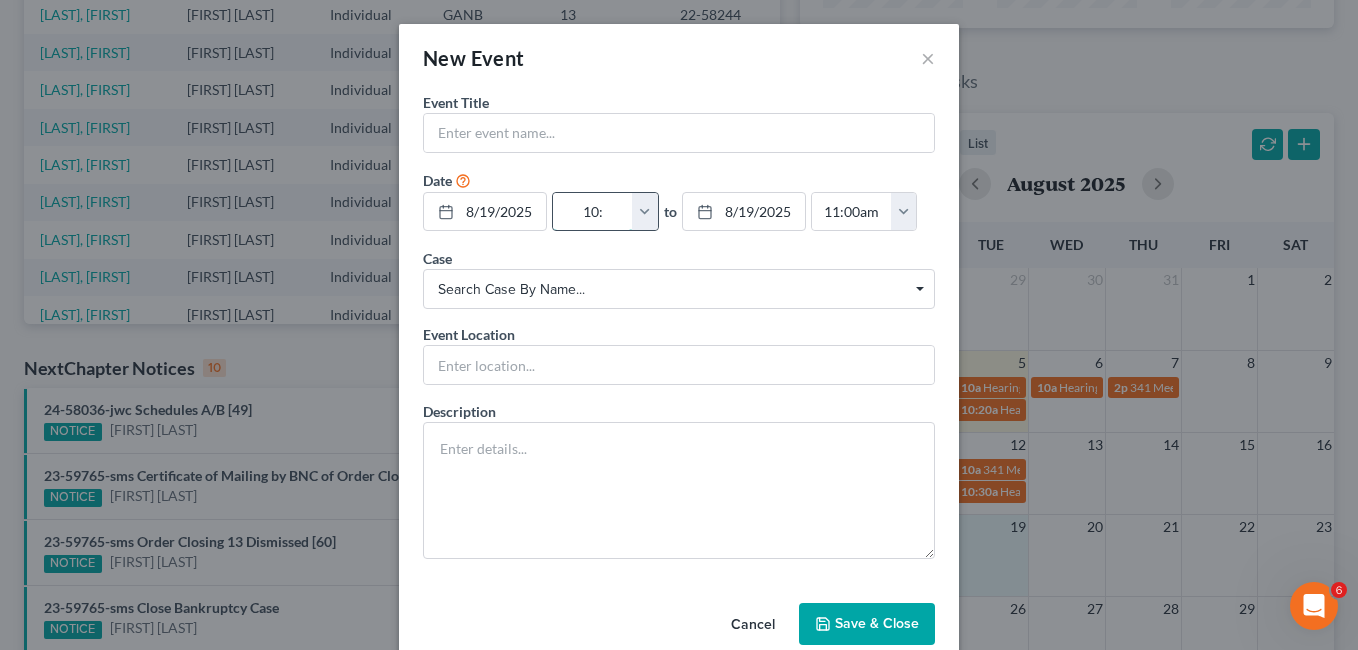 type on "10:2" 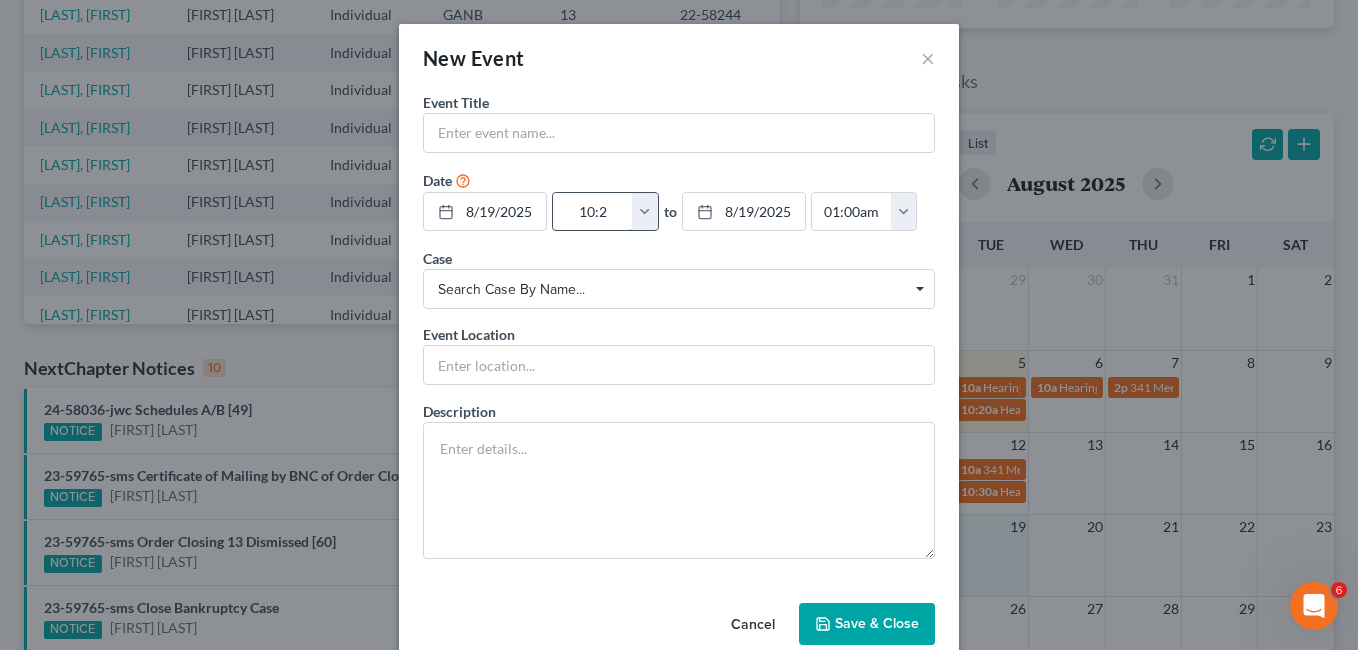type on "10:20" 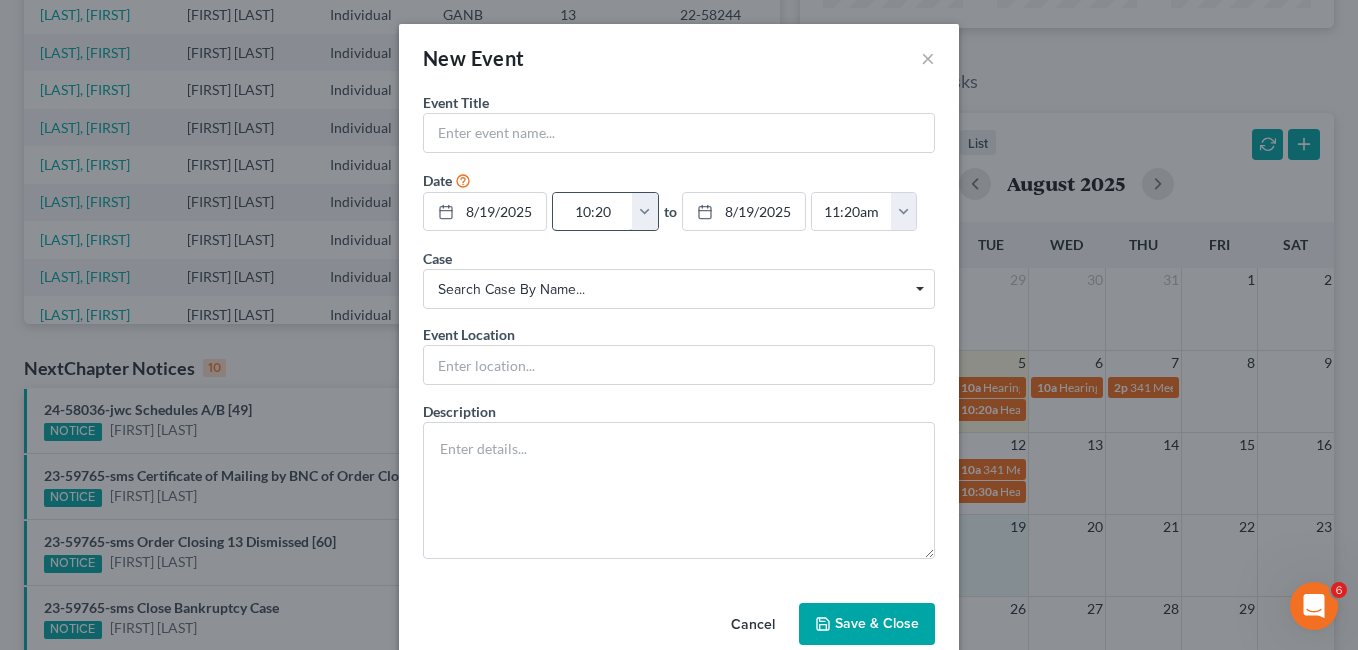 type on "10:20a" 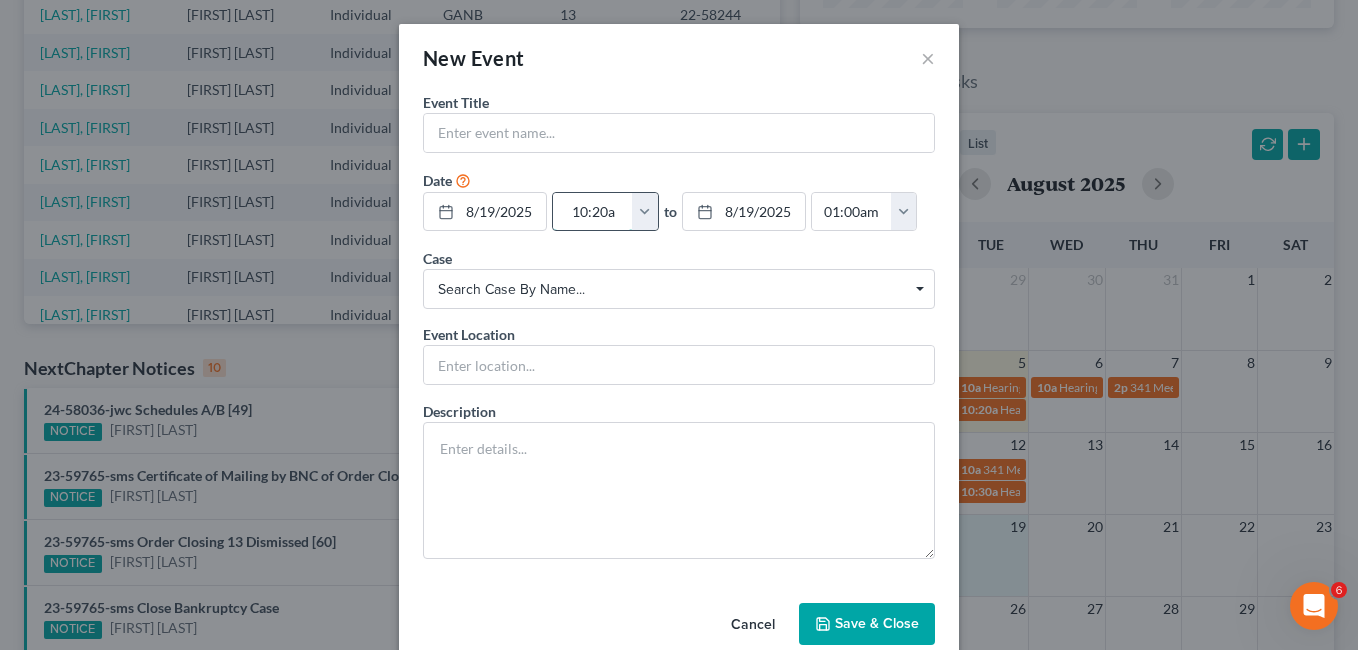 type on "10:20am" 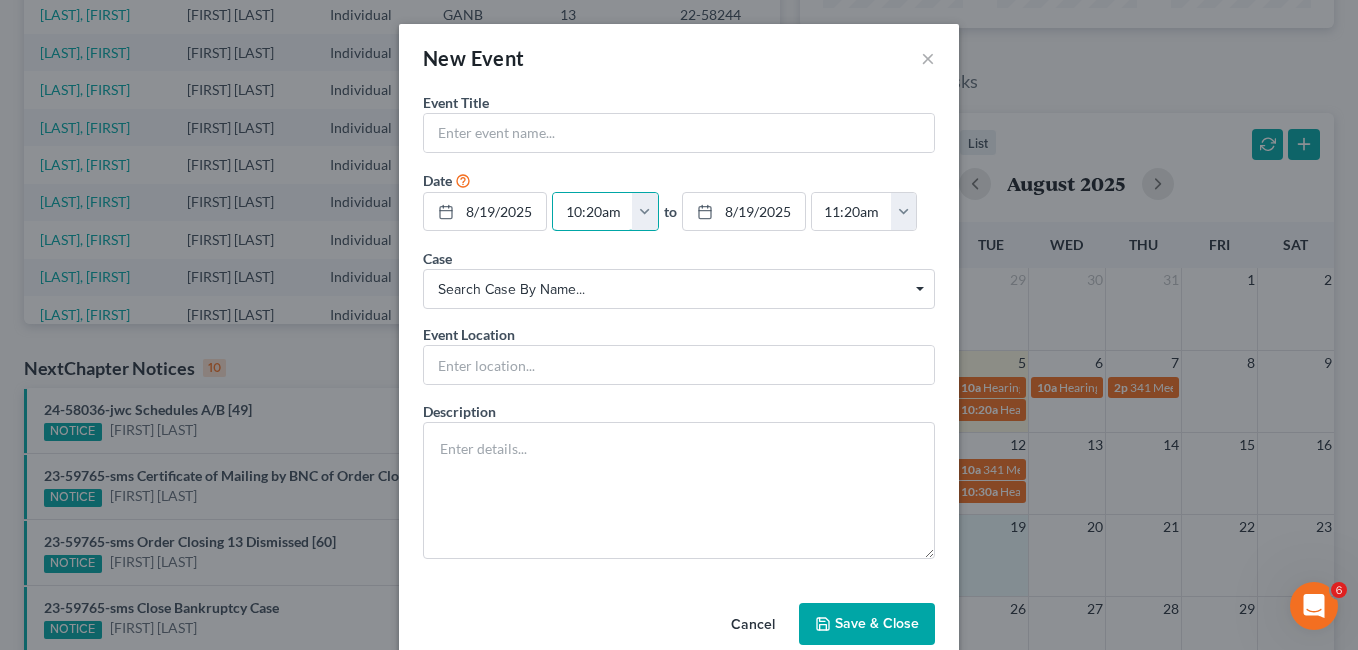 type on "10:20am" 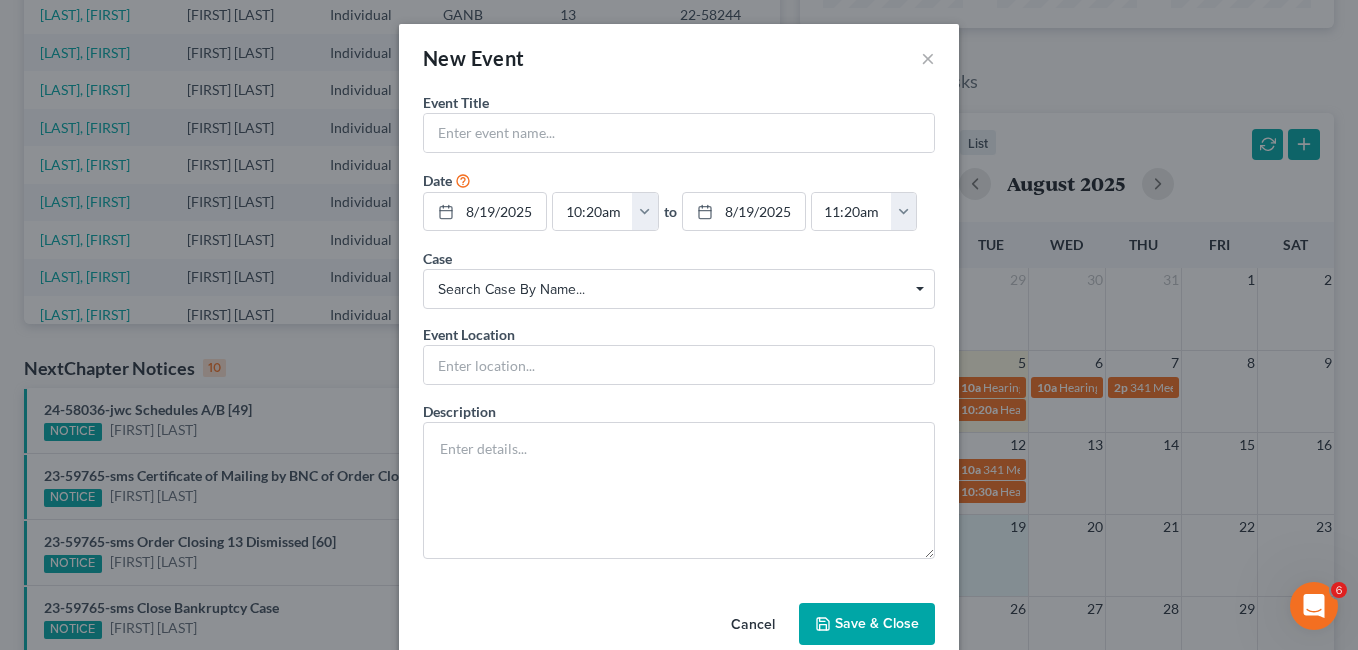 click at bounding box center [920, 292] 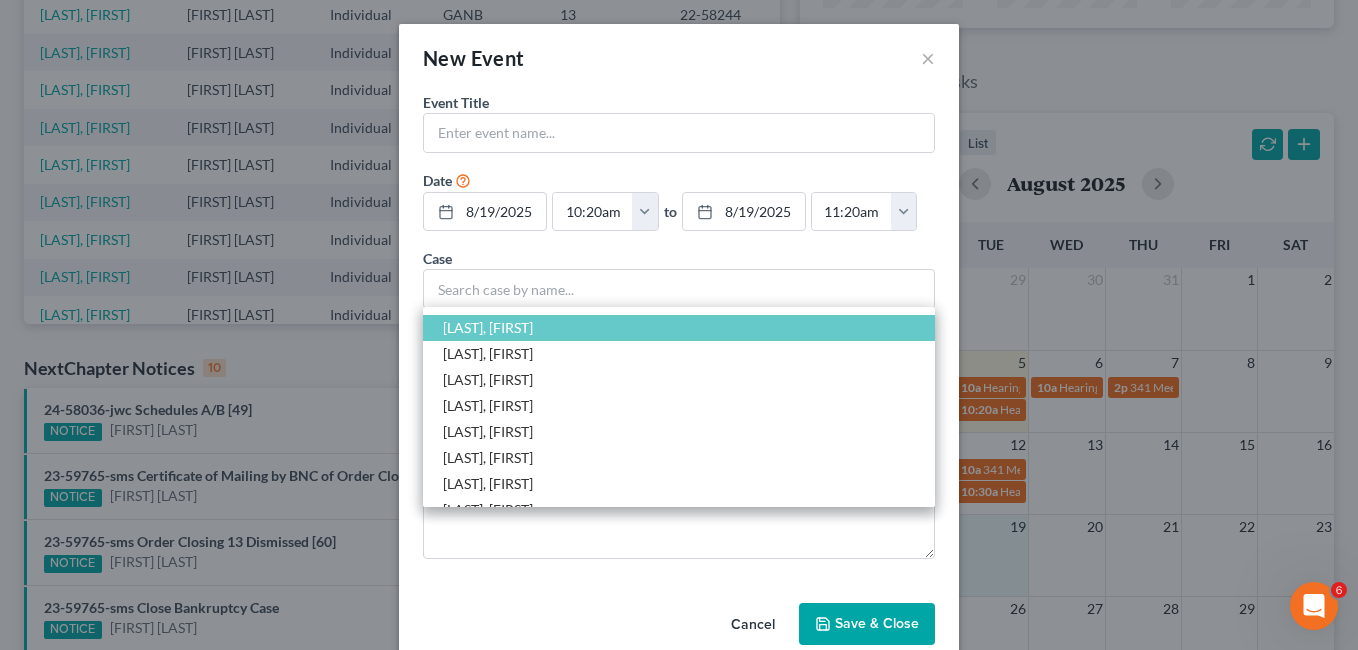 click on "[LAST], [FIRST]" at bounding box center [488, 327] 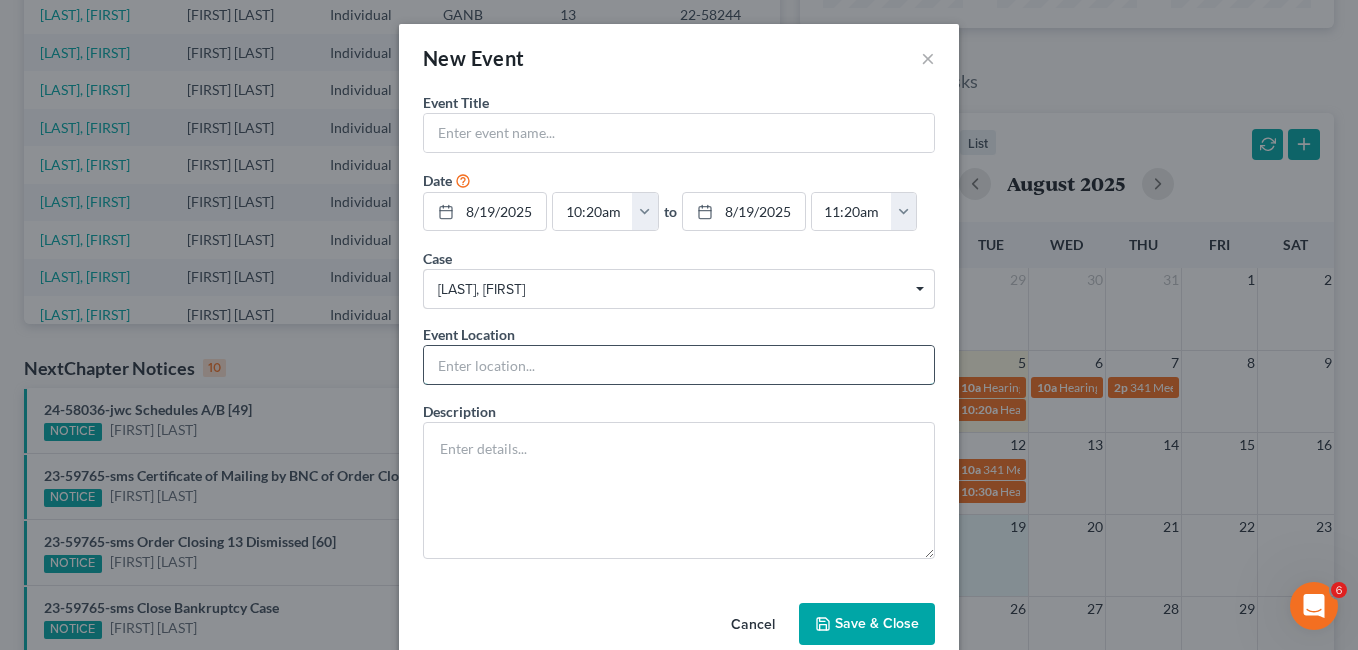 click at bounding box center (679, 365) 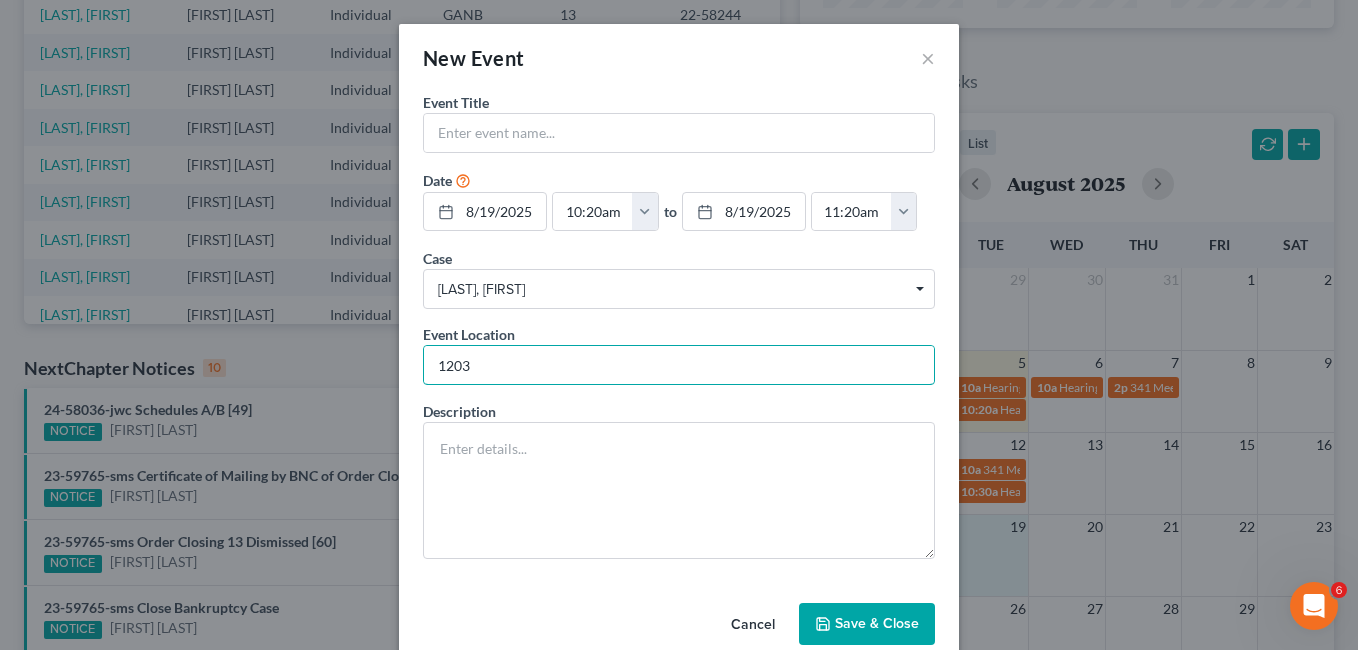 type on "1203" 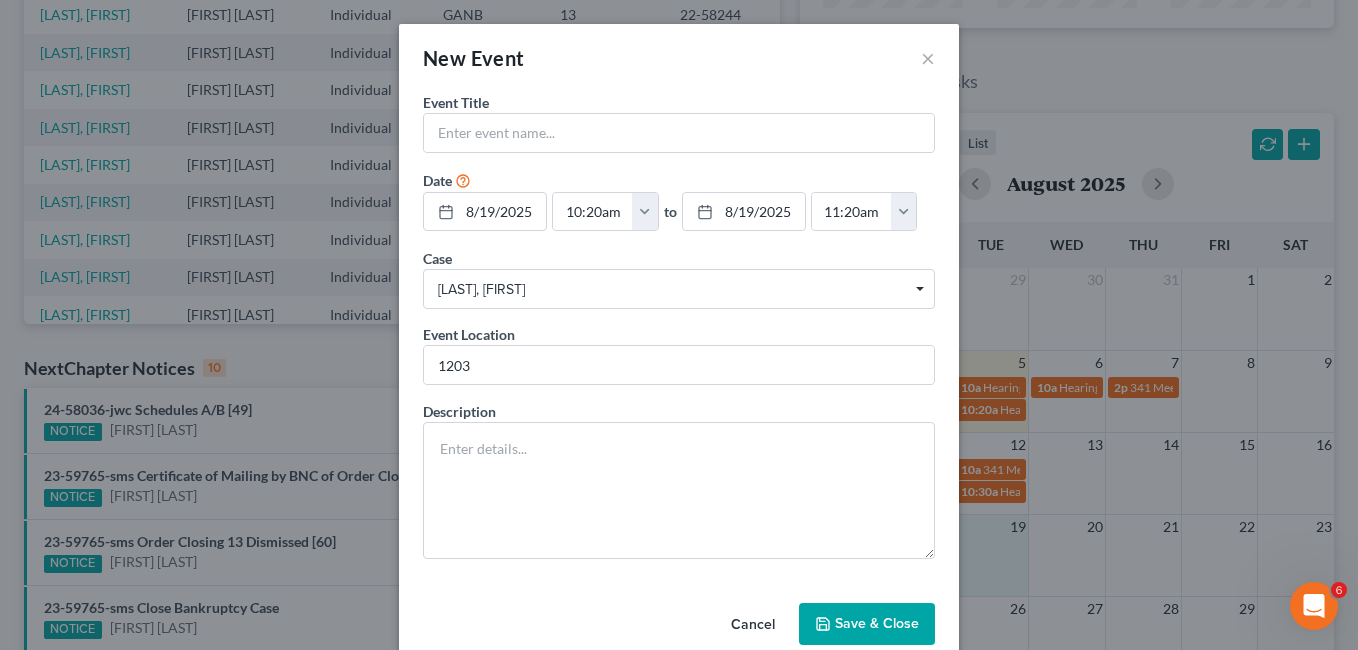 click on "Save & Close" at bounding box center [867, 624] 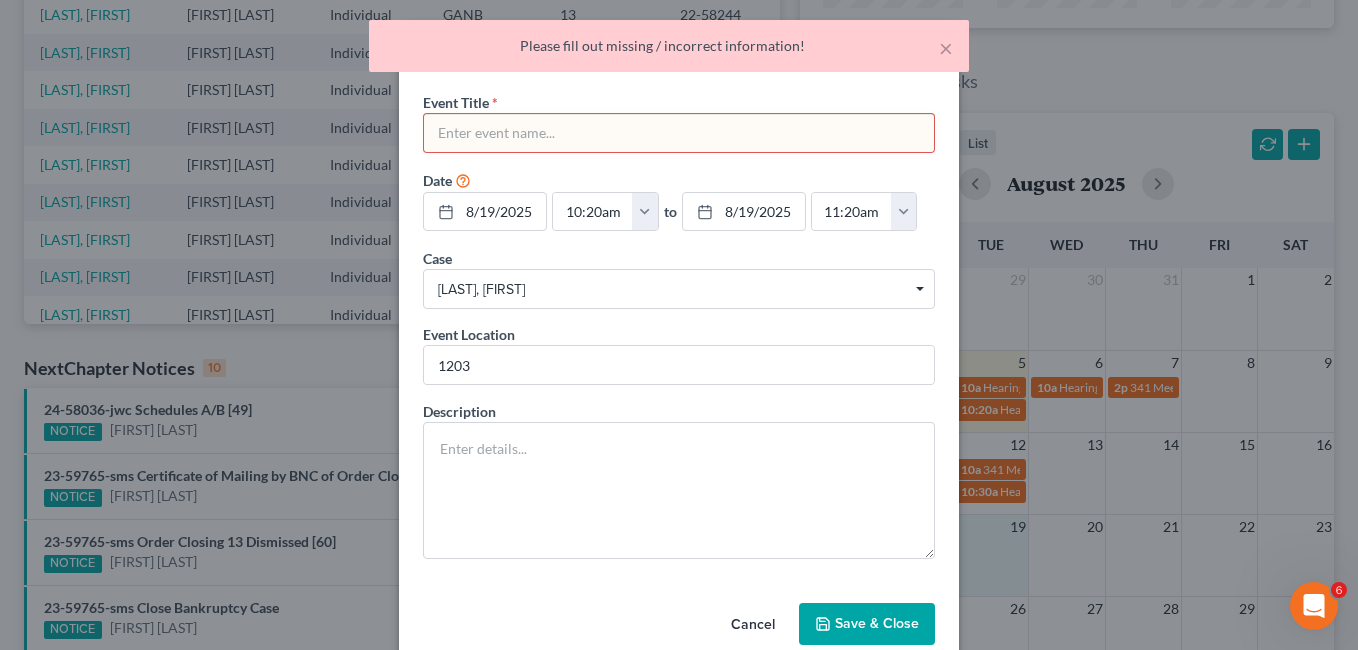 click at bounding box center [679, 133] 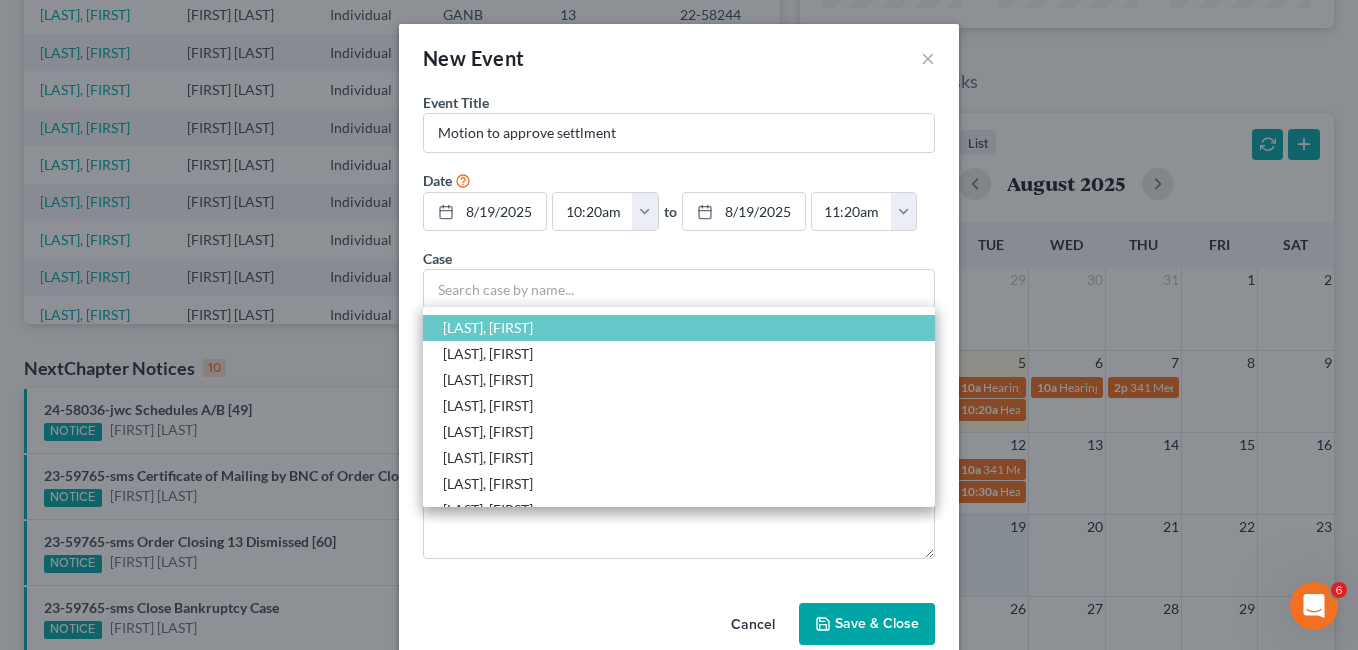 click on "Event Title
*
Motion to approve settlment Date
8/19/2025
close
Date
8/19/2025
Time
12:00 AM
chevron_left
August 2025
chevron_right
Su M Tu W Th F Sa
27 28 29 30 31 1 2
3 4 5 6 7 8 9
10 11 12 13 14 15 16
17 18 19 20 21 22 23
24 25 26 27 28 29 30
31 1 2 3 4 5 6
Clear
10:20am
12:00am
12:30am
1:00am
1:30am
2:00am
2:30am
3:00am
3:30am
4:00am
4:30am
5:00am
5:30am
6:00am
6:30am
7:00am
7:30am
8:00am" at bounding box center (679, 343) 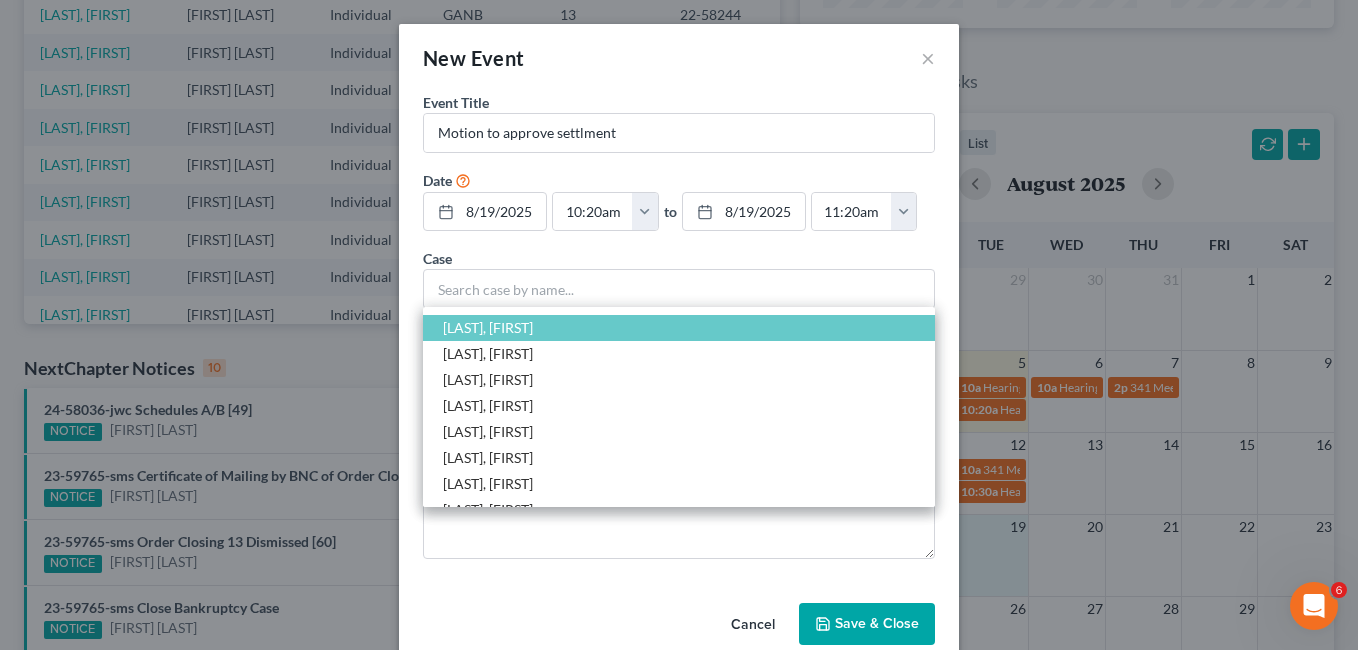 click on "[LAST], [FIRST]" at bounding box center [488, 327] 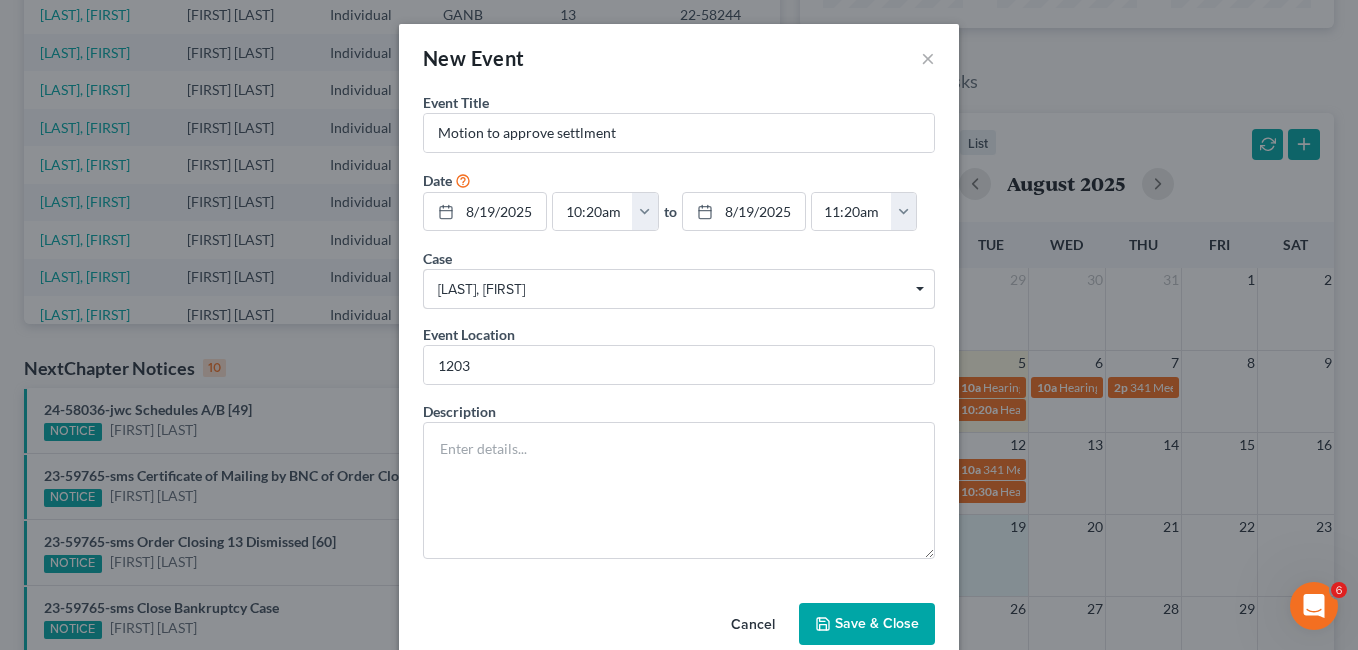 click on "Save & Close" at bounding box center [867, 624] 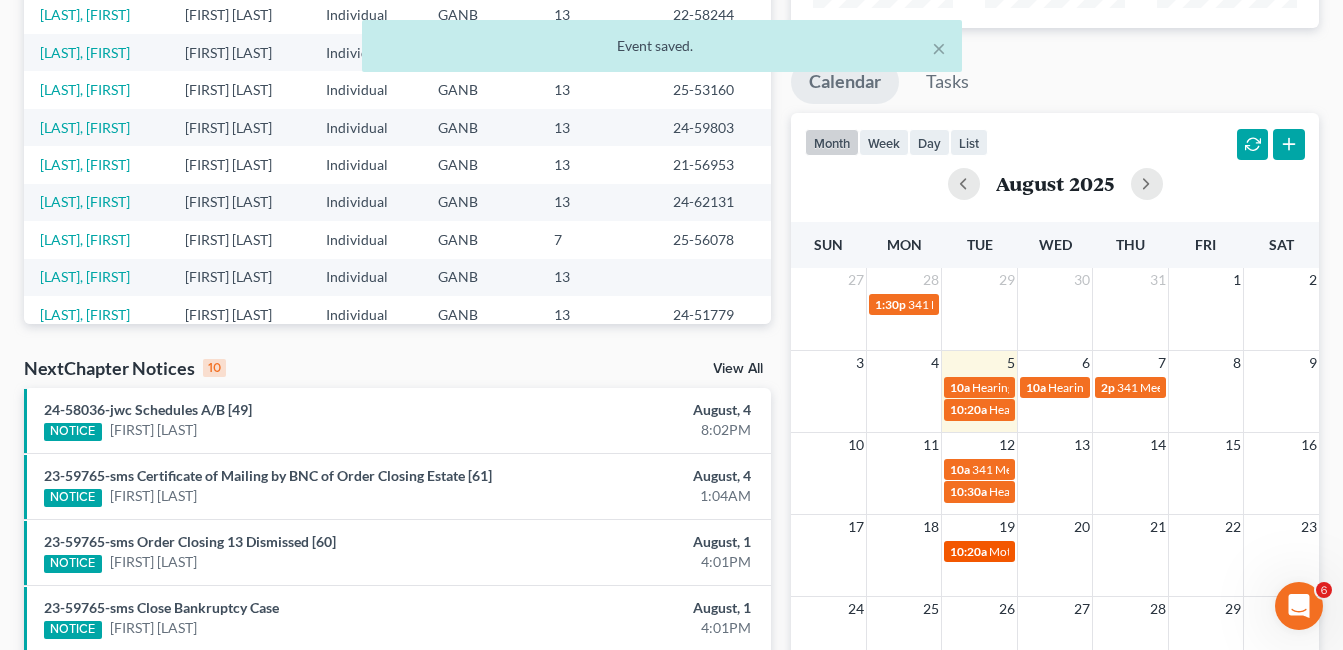 click on "Motion to approve settlment" at bounding box center [1063, 551] 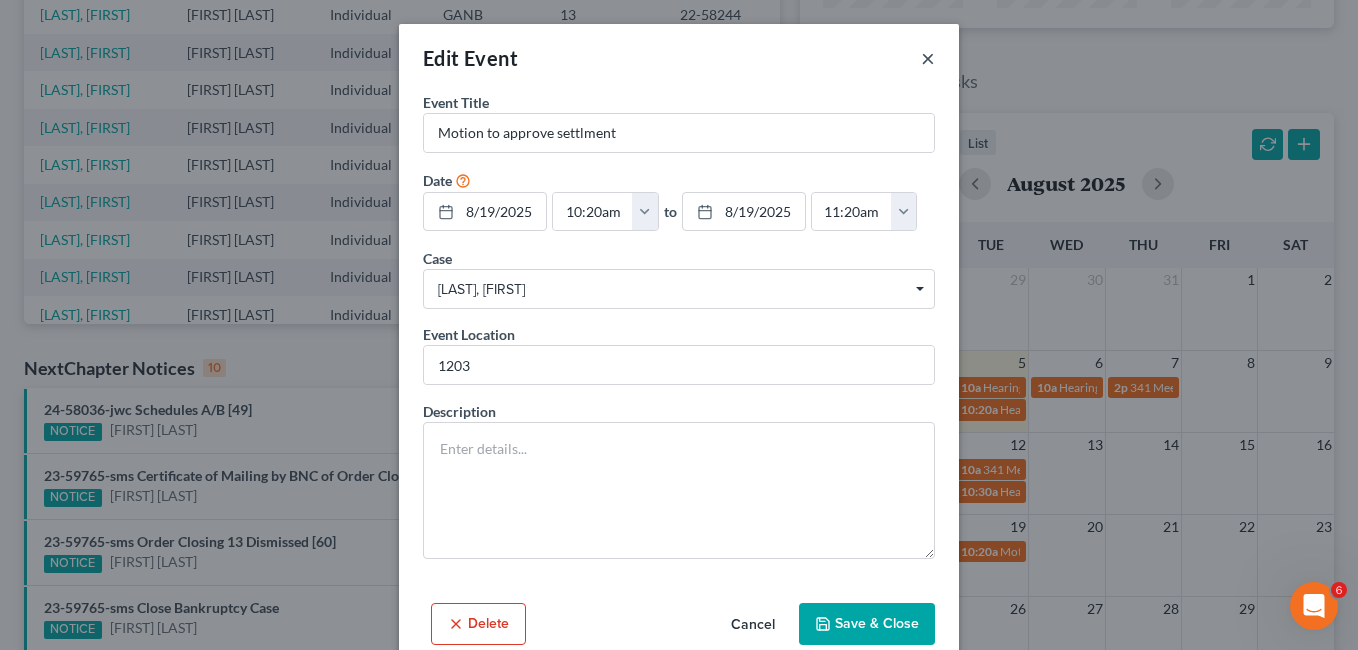 click on "×" at bounding box center [928, 58] 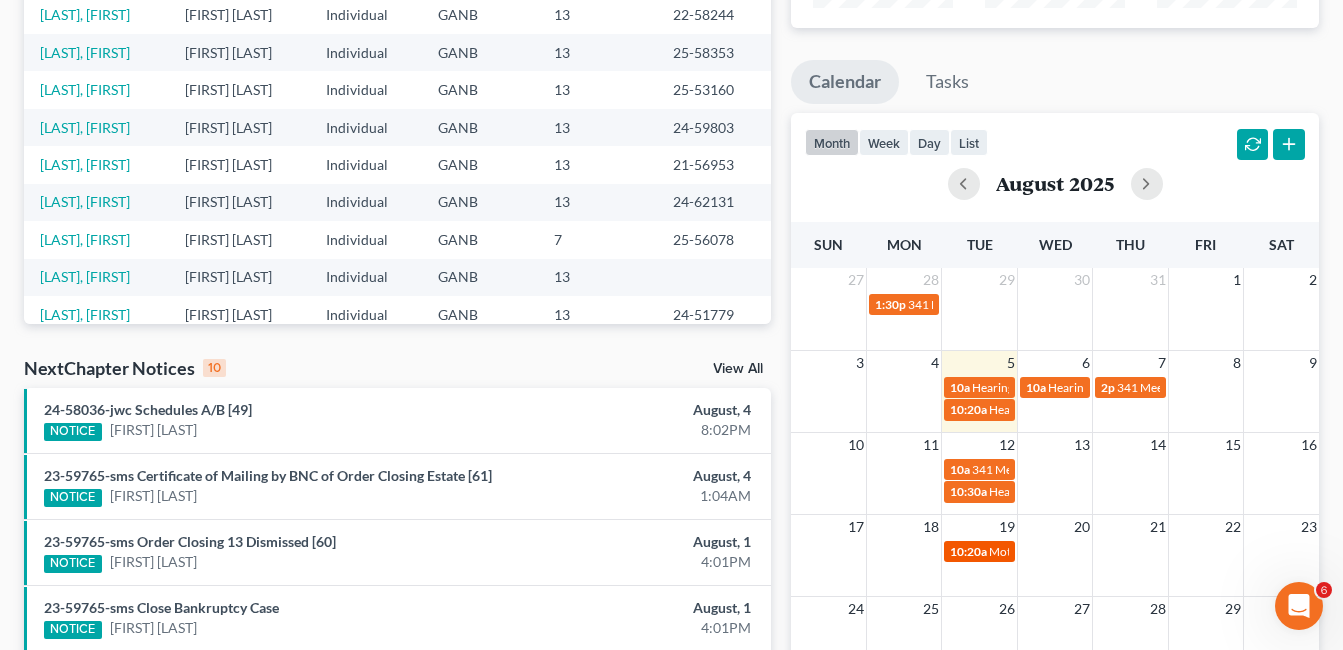 click on "10:20a" at bounding box center (968, 551) 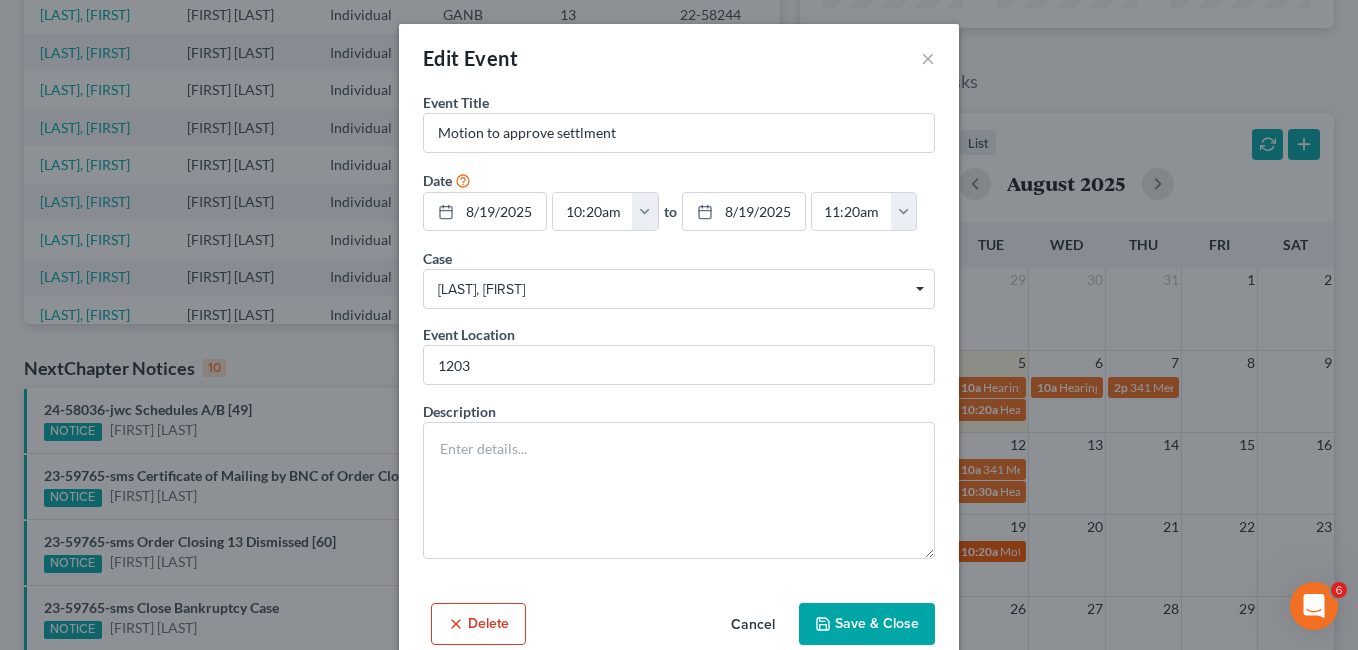 click on "Edit Event ×
Event Title
*
Motion to approve settlment Date
8/19/2025
close
Date
8/19/2025
Time
12:00 AM
chevron_left
August 2025
chevron_right
Su M Tu W Th F Sa
27 28 29 30 31 1 2
3 4 5 6 7 8 9
10 11 12 13 14 15 16
17 18 19 20 21 22 23
24 25 26 27 28 29 30
31 1 2 3 4 5 6
Clear
10:20am
12:00am
12:30am
1:00am
1:30am
2:00am
2:30am
3:00am
3:30am
4:00am
4:30am
5:00am
5:30am
6:00am
6:30am
7:00am
to
Su" at bounding box center (679, 325) 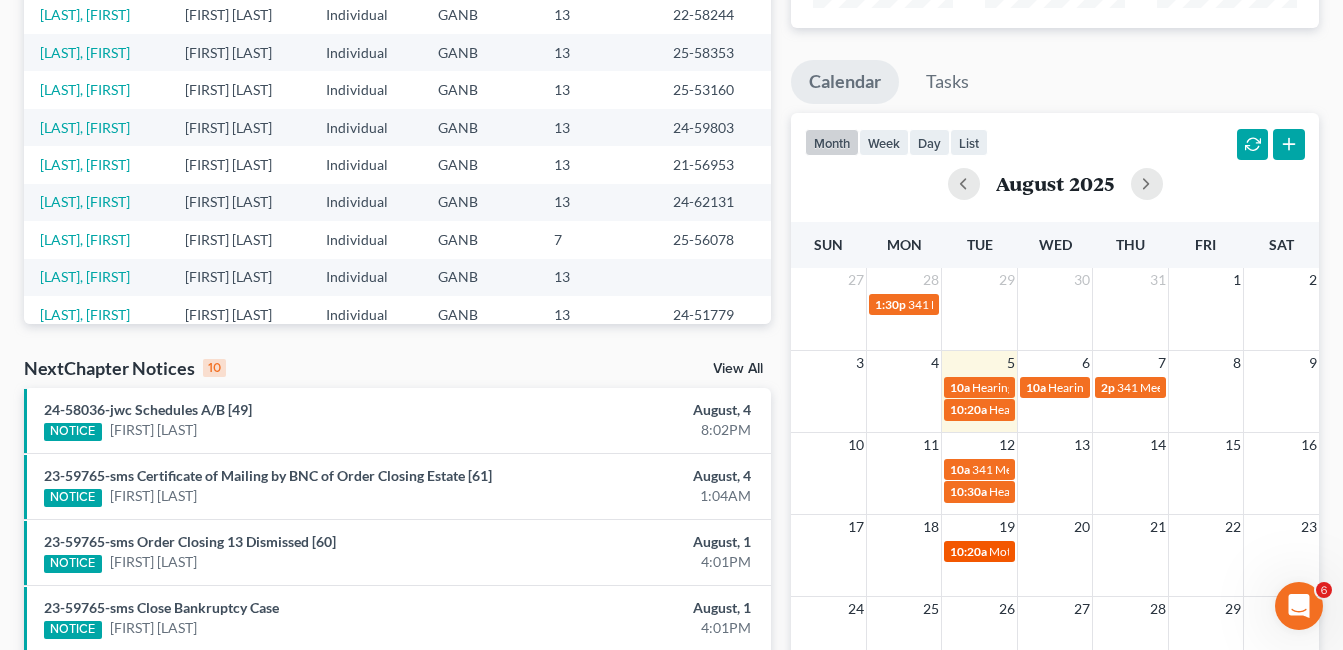 click on "10:20am   Motion to approve settlment" at bounding box center [979, 551] 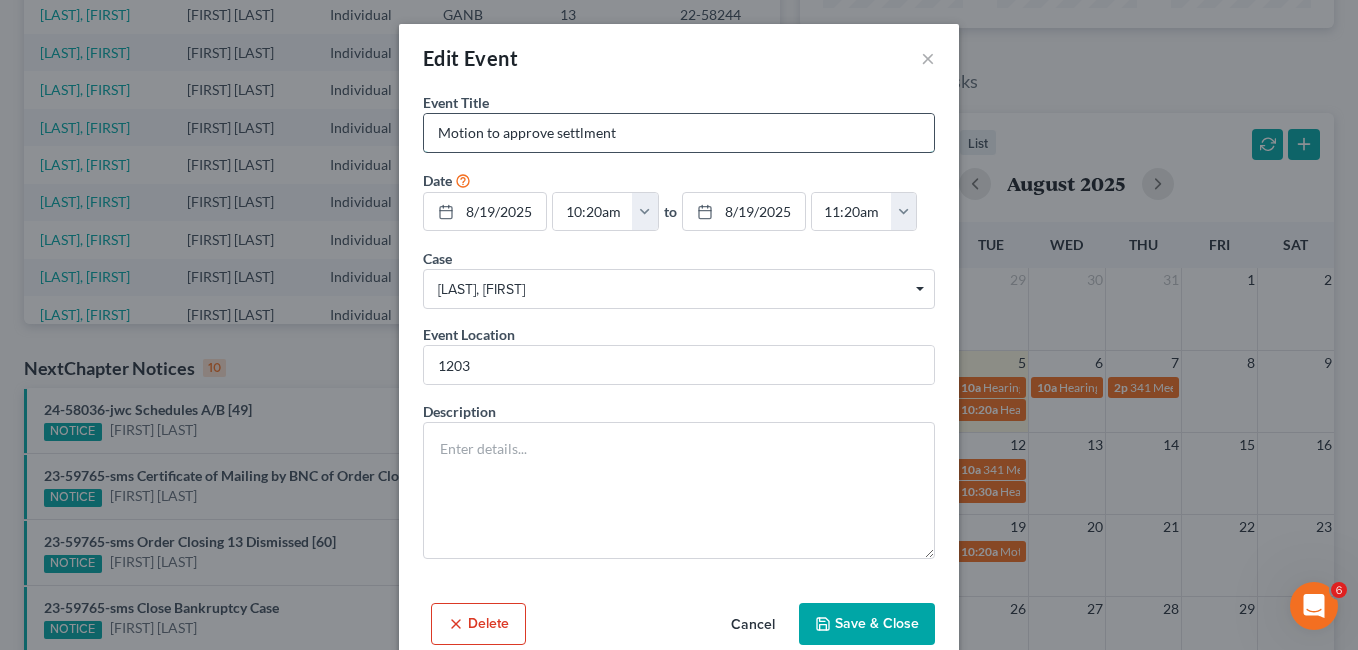 click on "Motion to approve settlment" at bounding box center (679, 133) 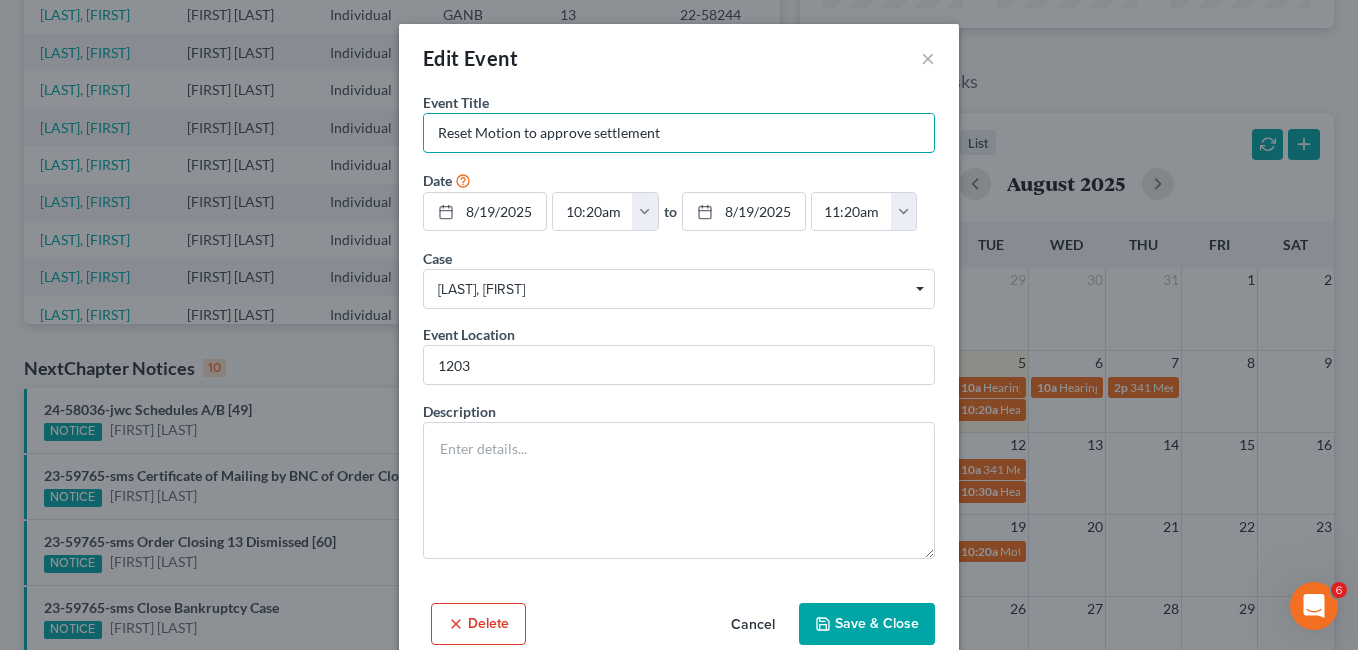 type on "Reset Motion to approve settlement" 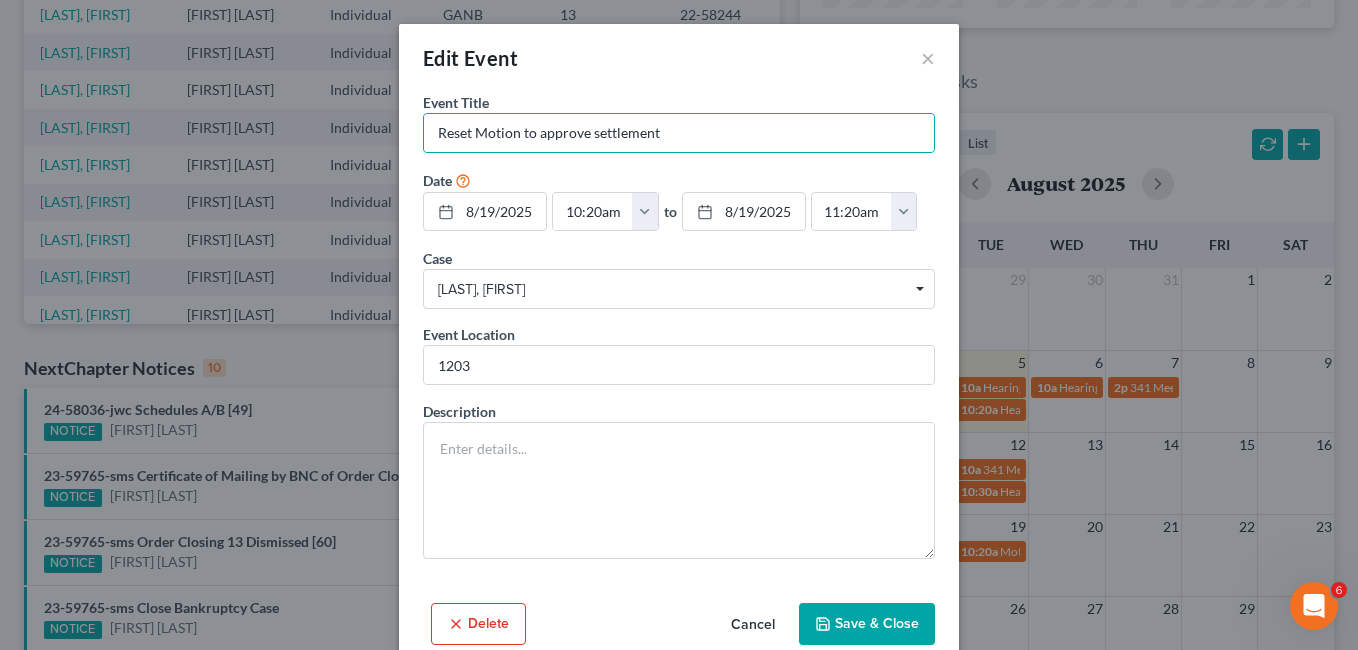 click on "Save & Close" at bounding box center [867, 624] 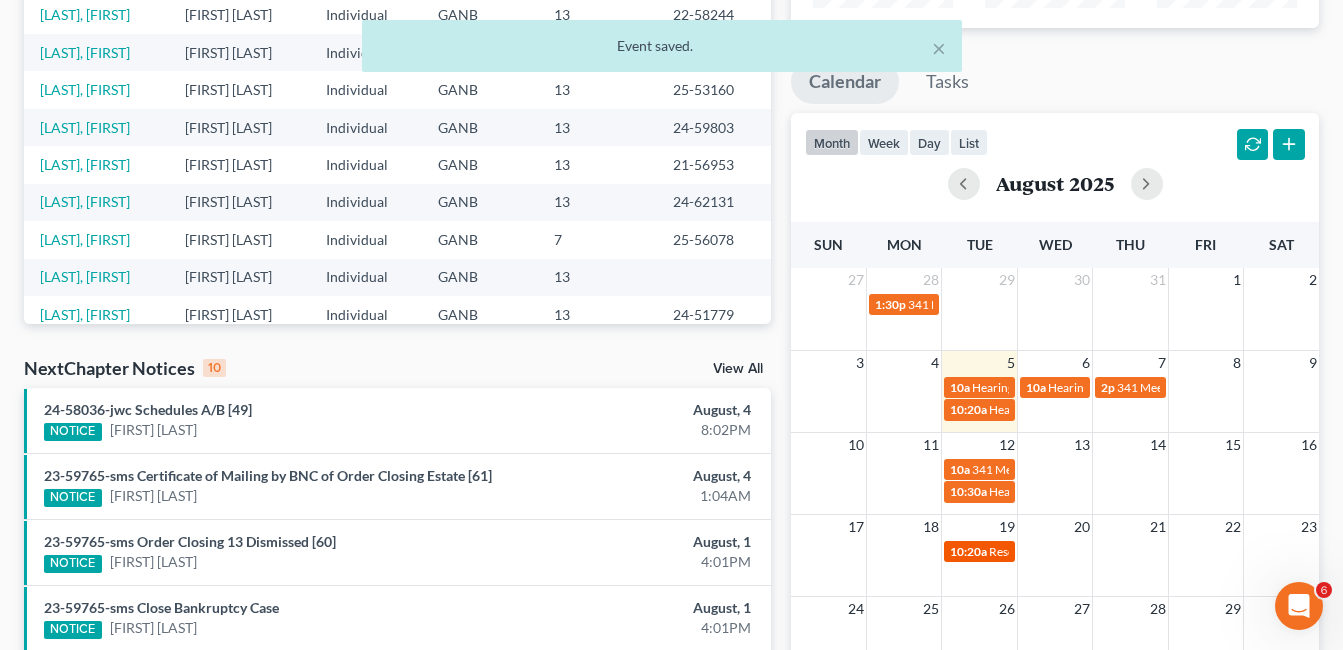 click on "Reset Motion to approve settlement" at bounding box center [1082, 551] 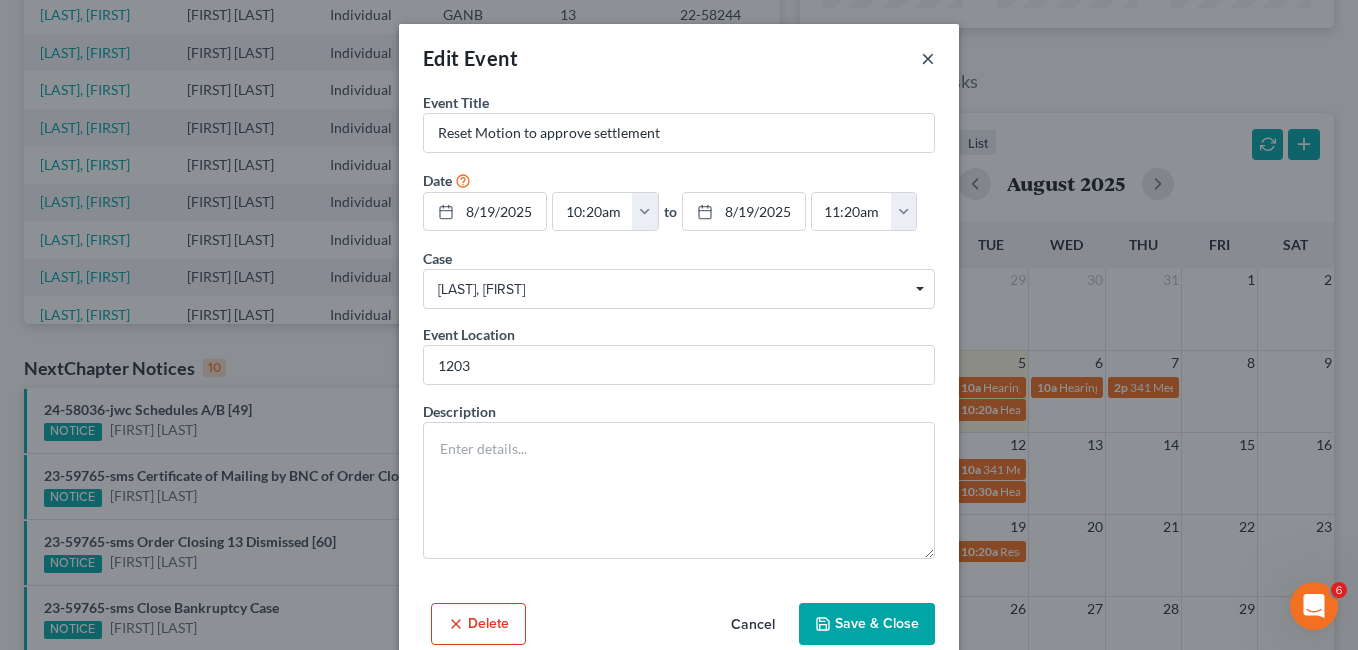 click on "×" at bounding box center [928, 58] 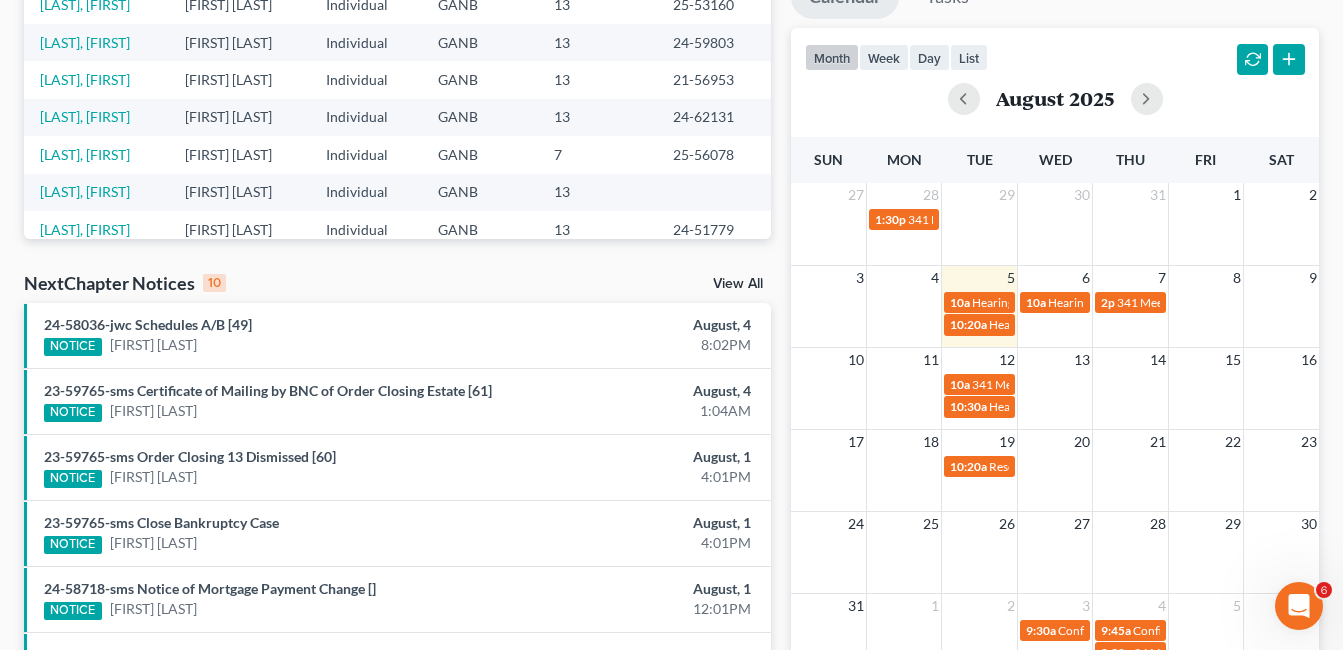 scroll, scrollTop: 500, scrollLeft: 0, axis: vertical 